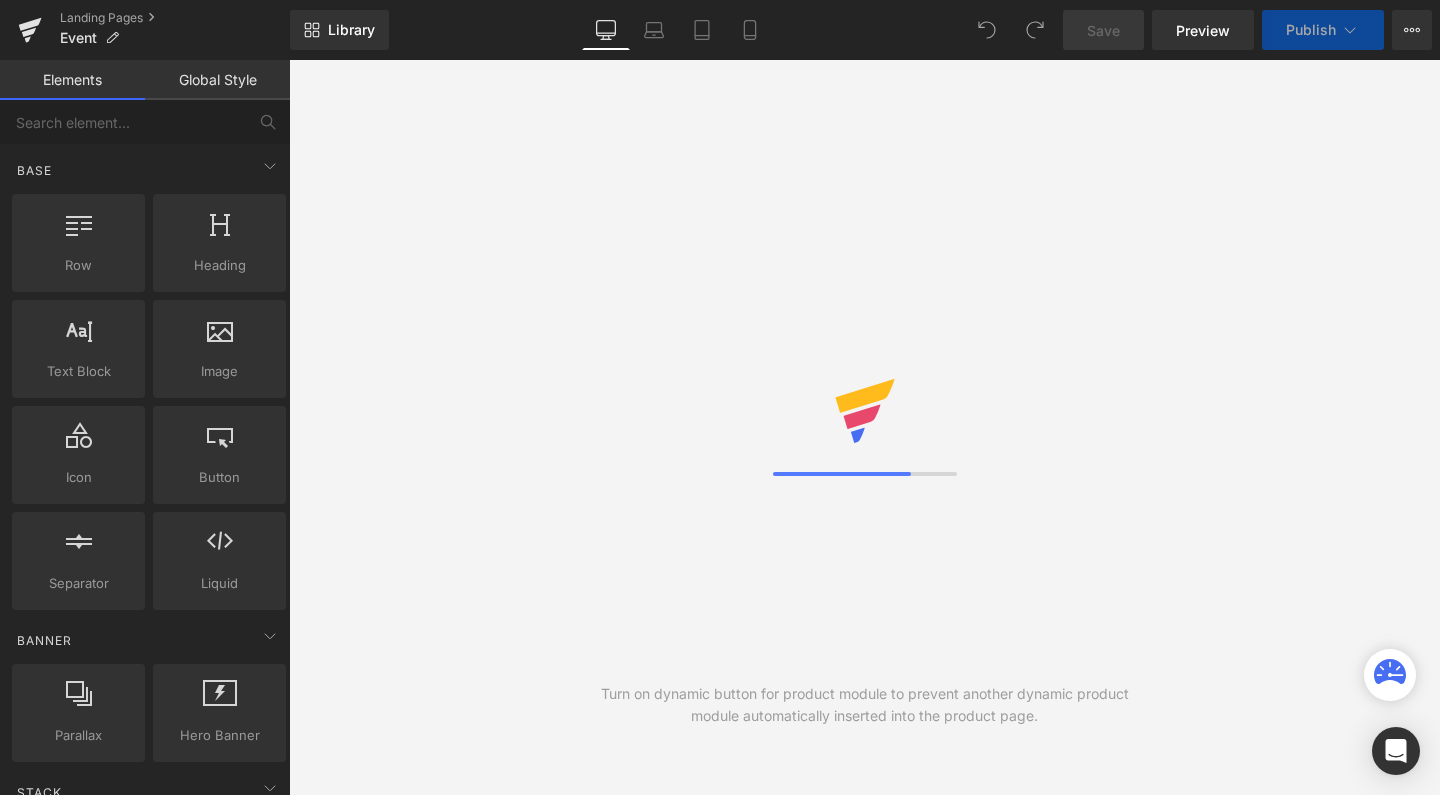scroll, scrollTop: 0, scrollLeft: 0, axis: both 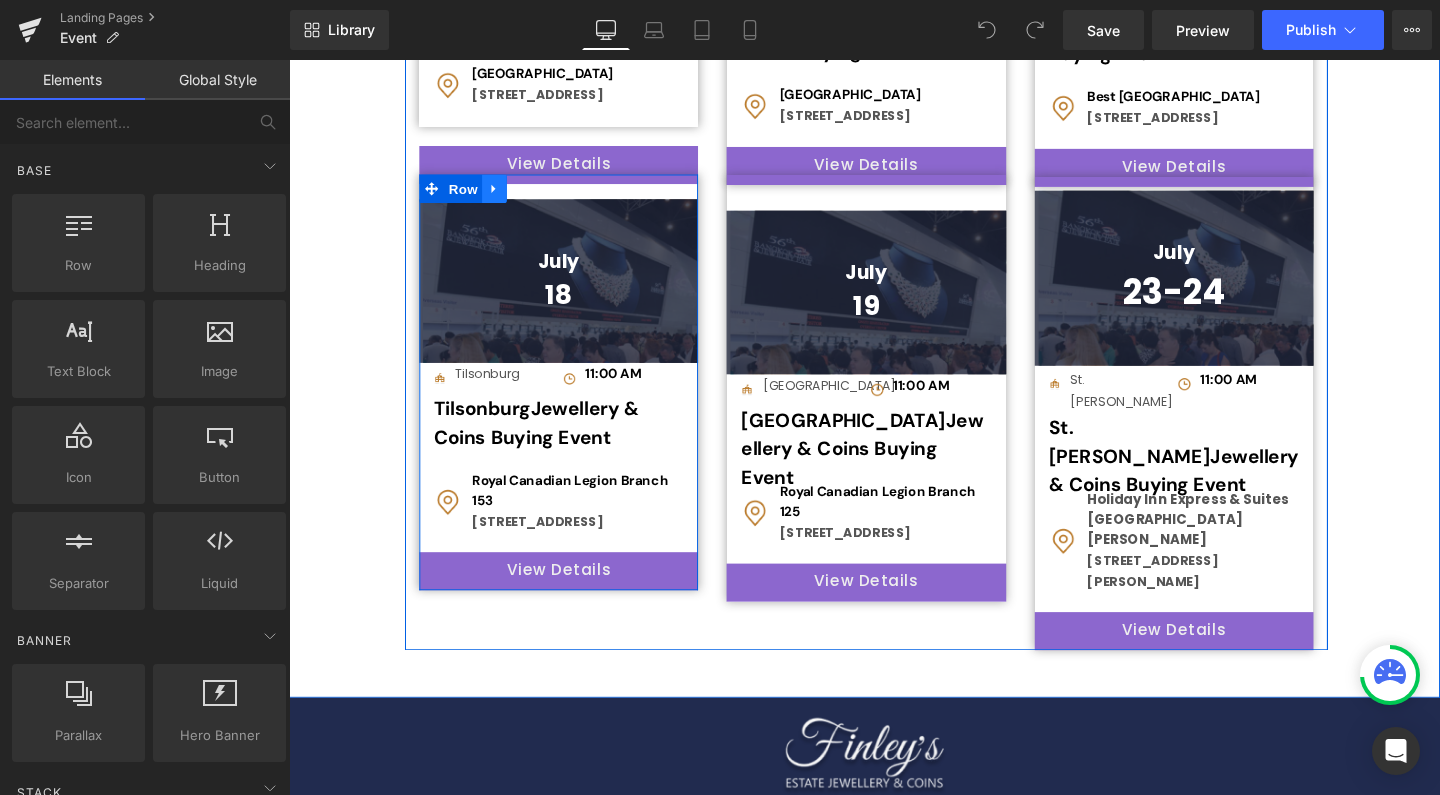 click 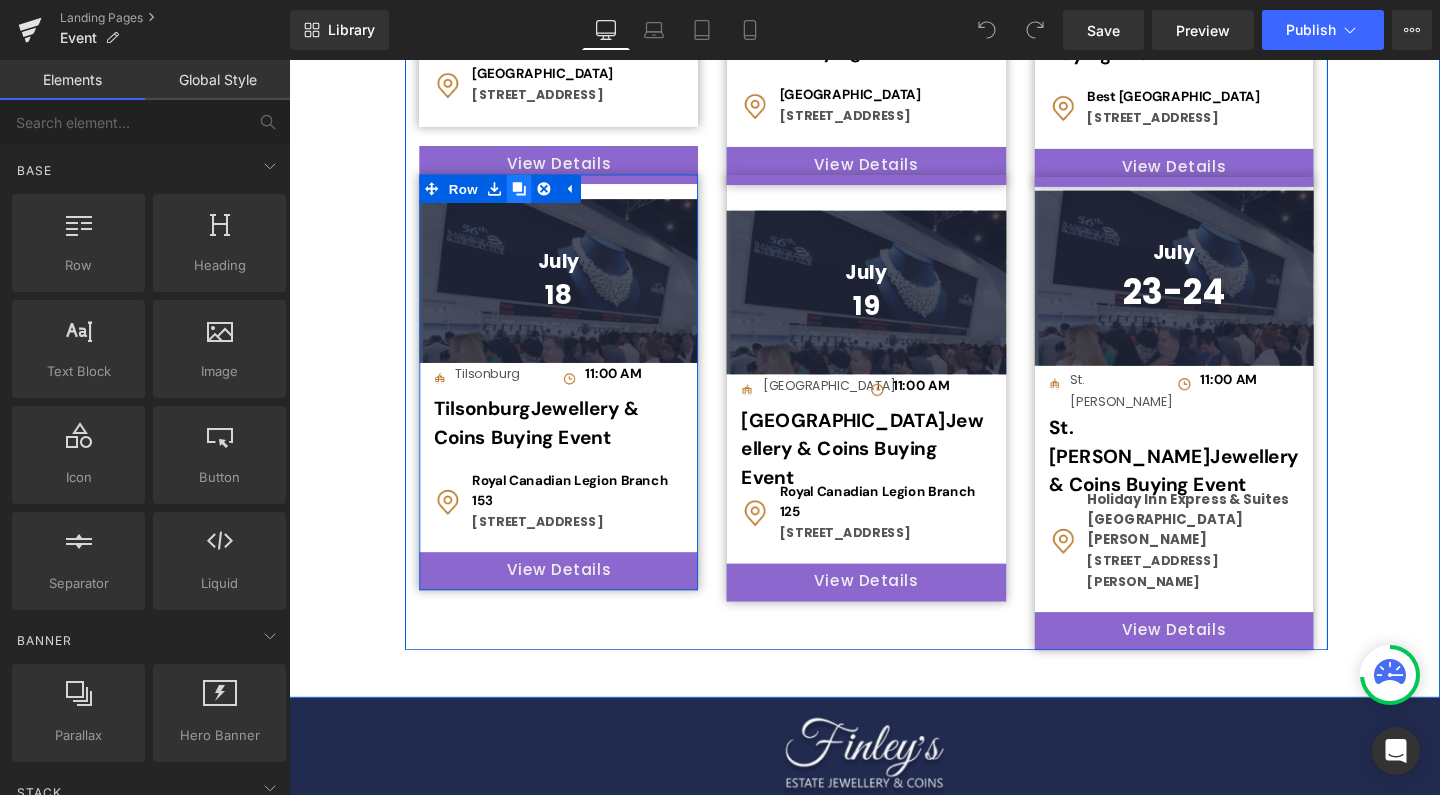 click 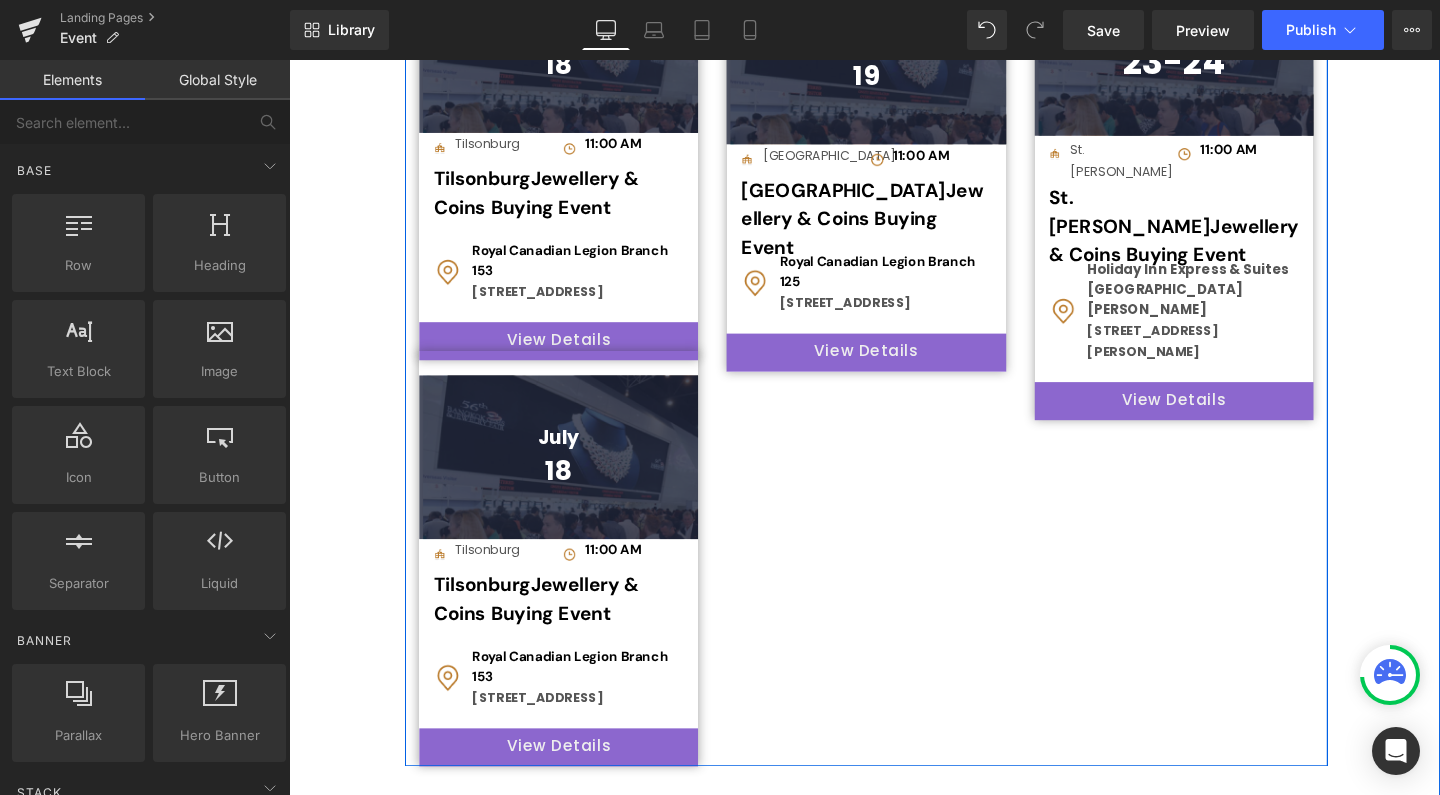 scroll, scrollTop: 2002, scrollLeft: 0, axis: vertical 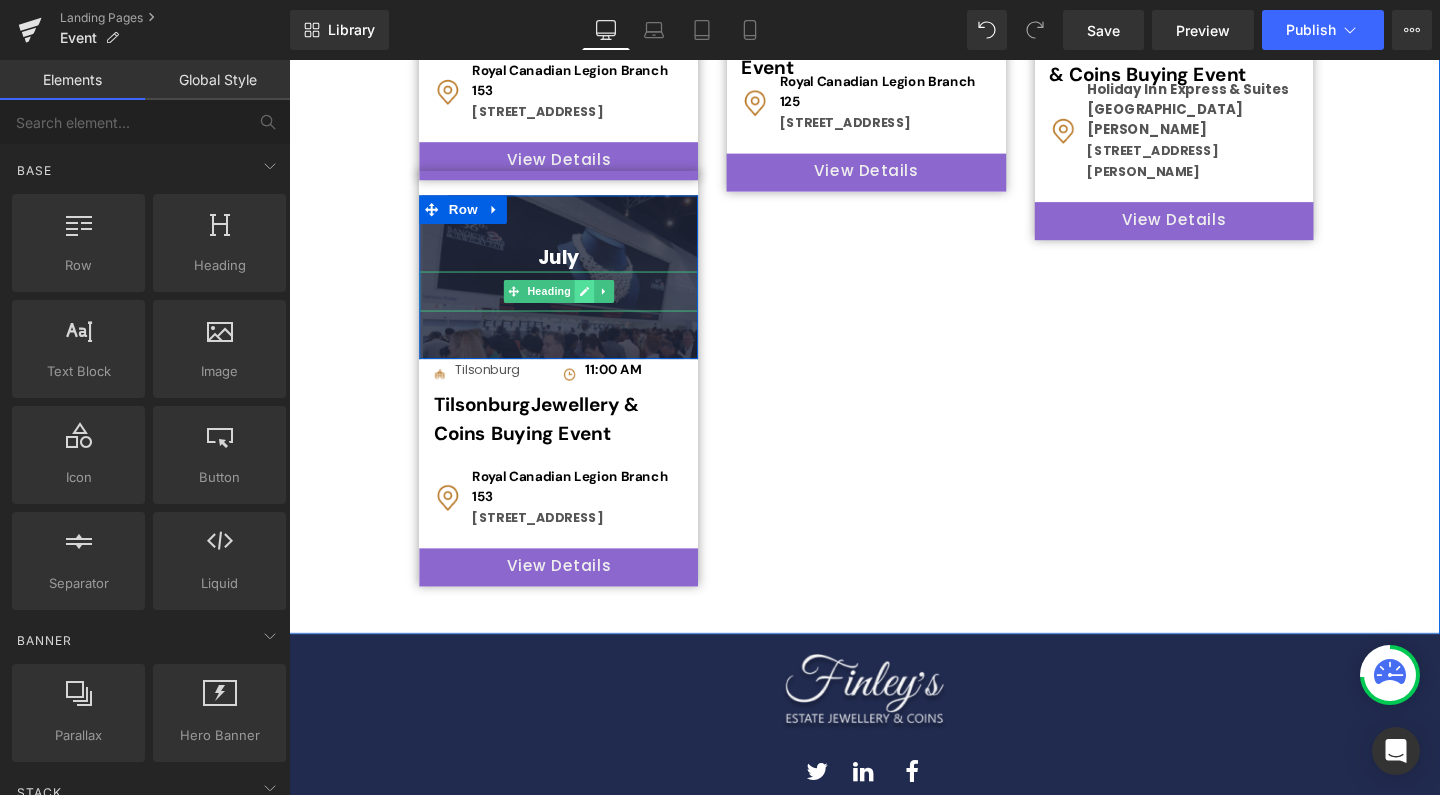 click 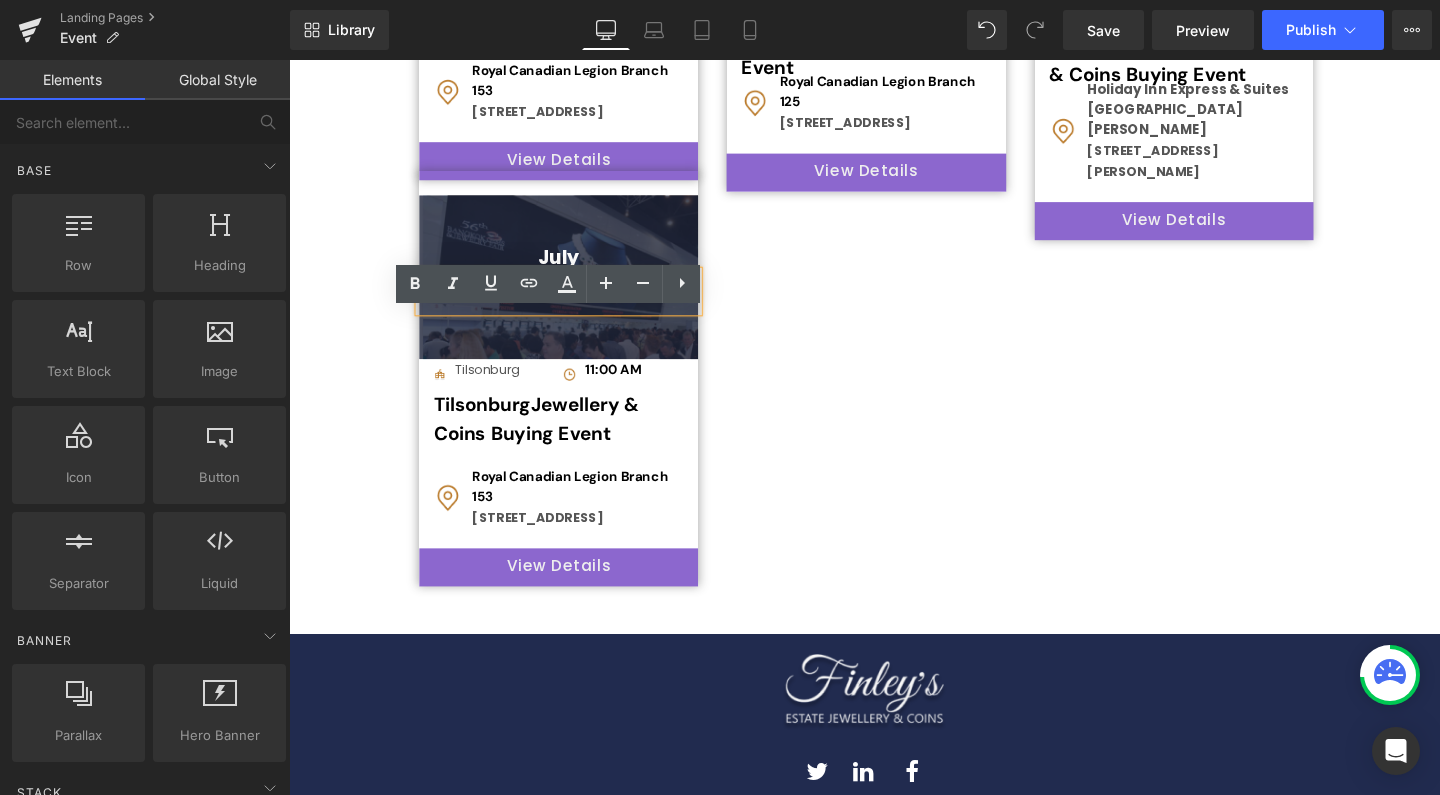 click on "18" at bounding box center (572, 303) 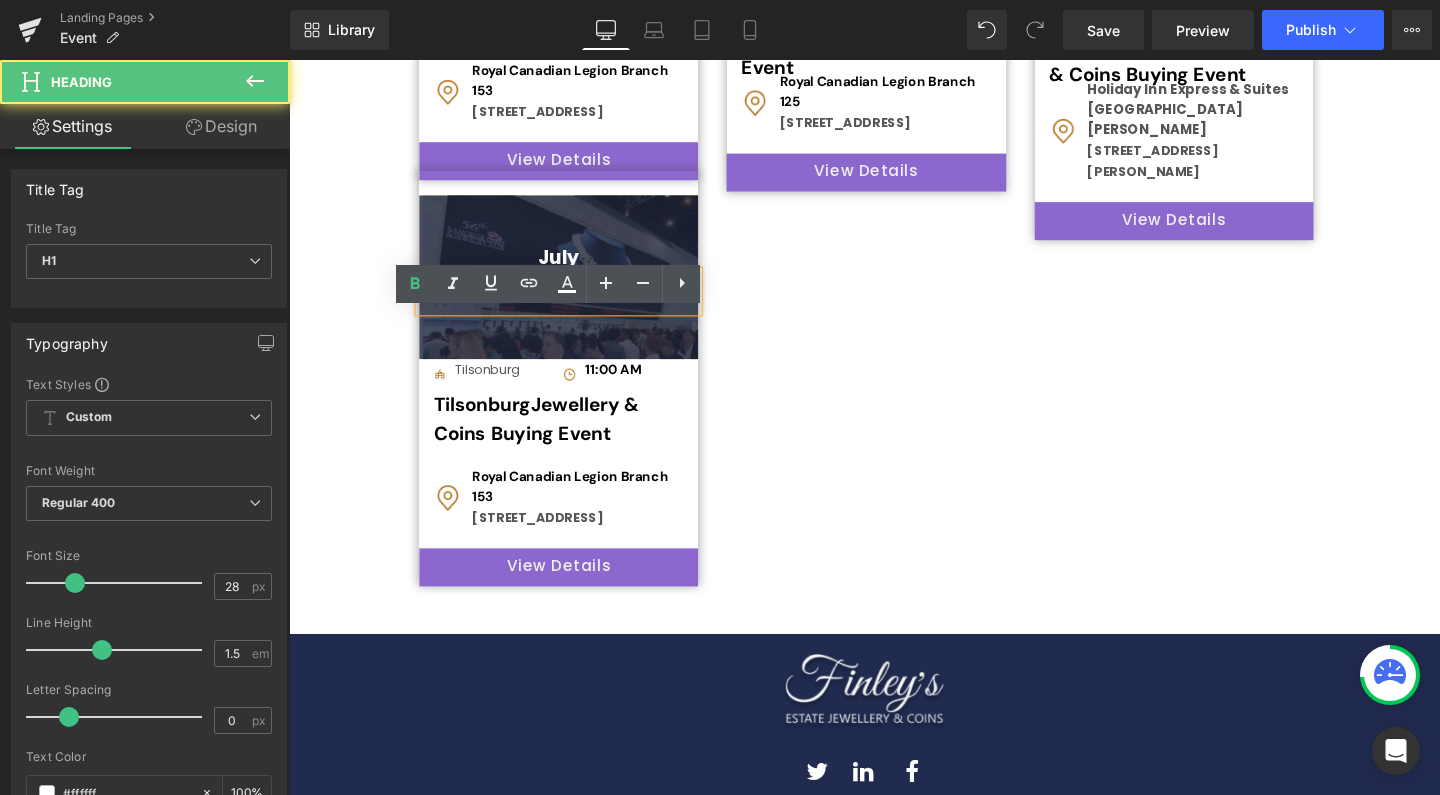 type 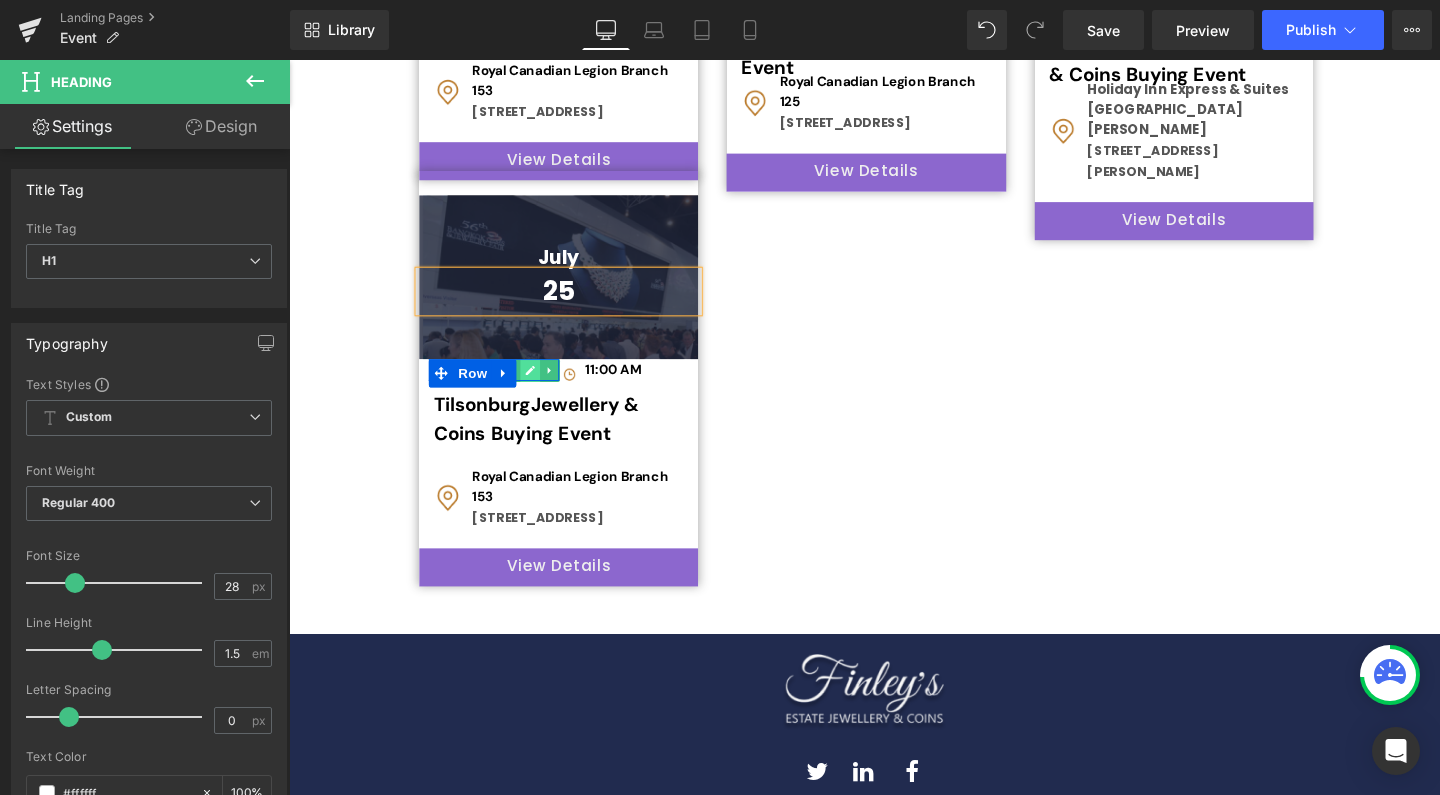 click 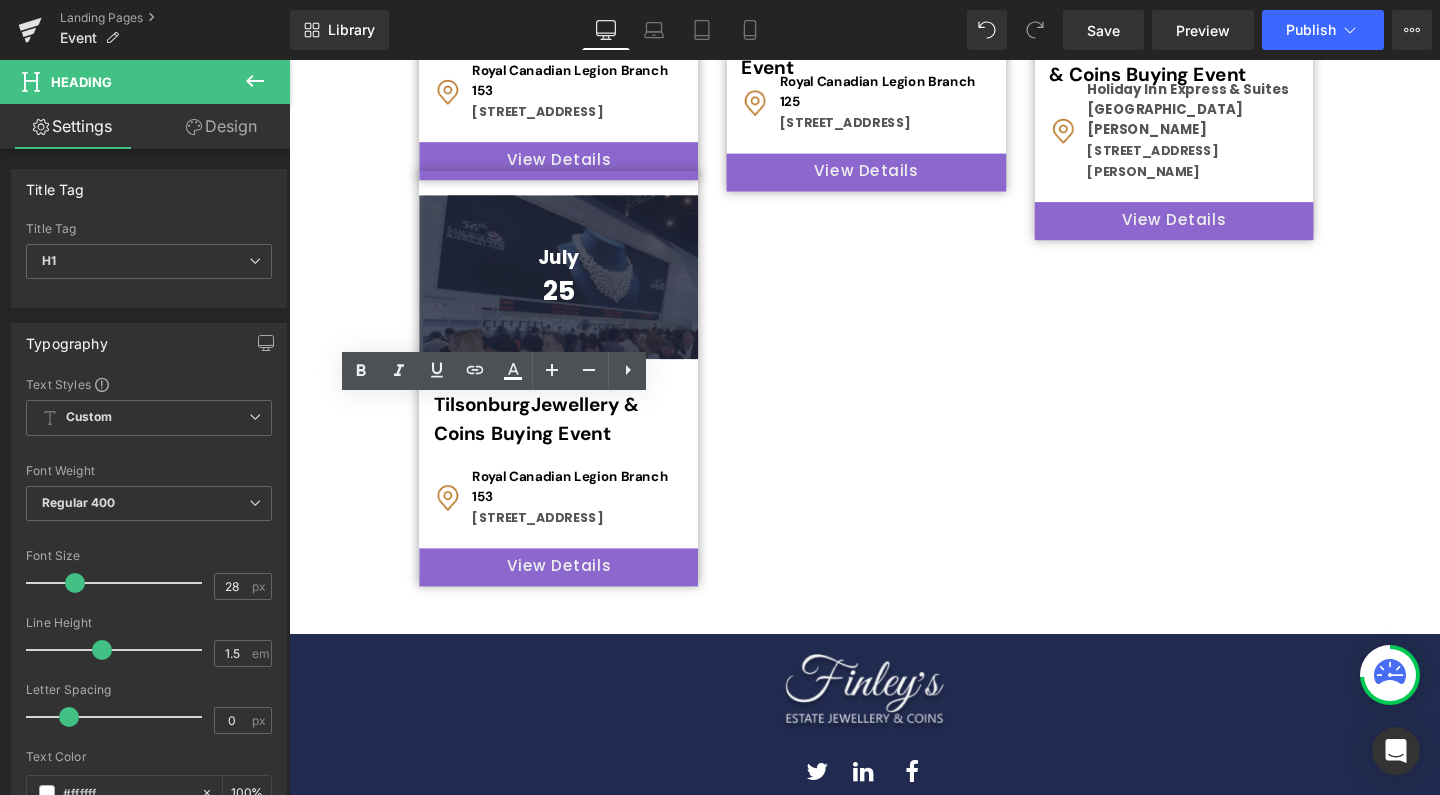 click on "Tilsonburg" at bounding box center (516, 385) 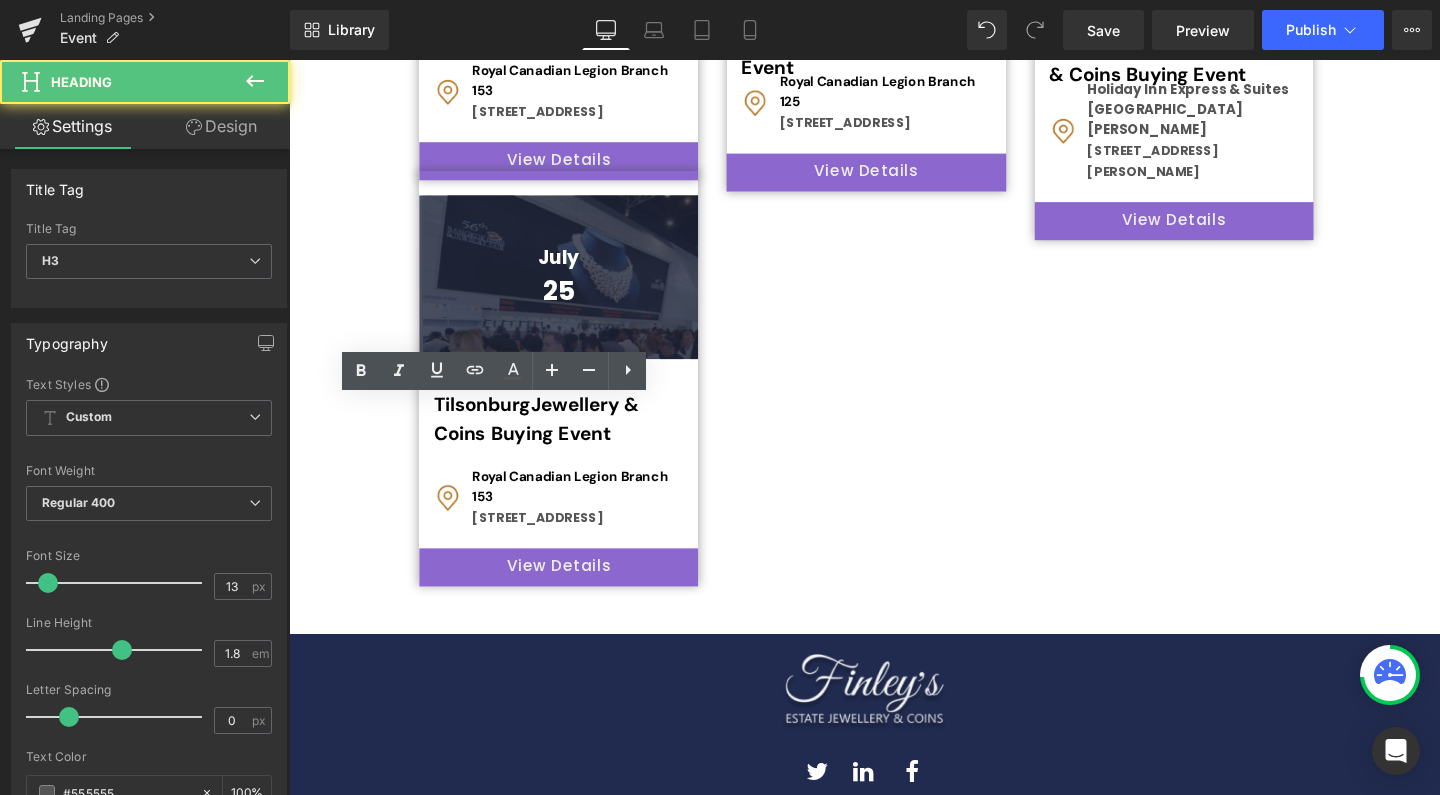 type 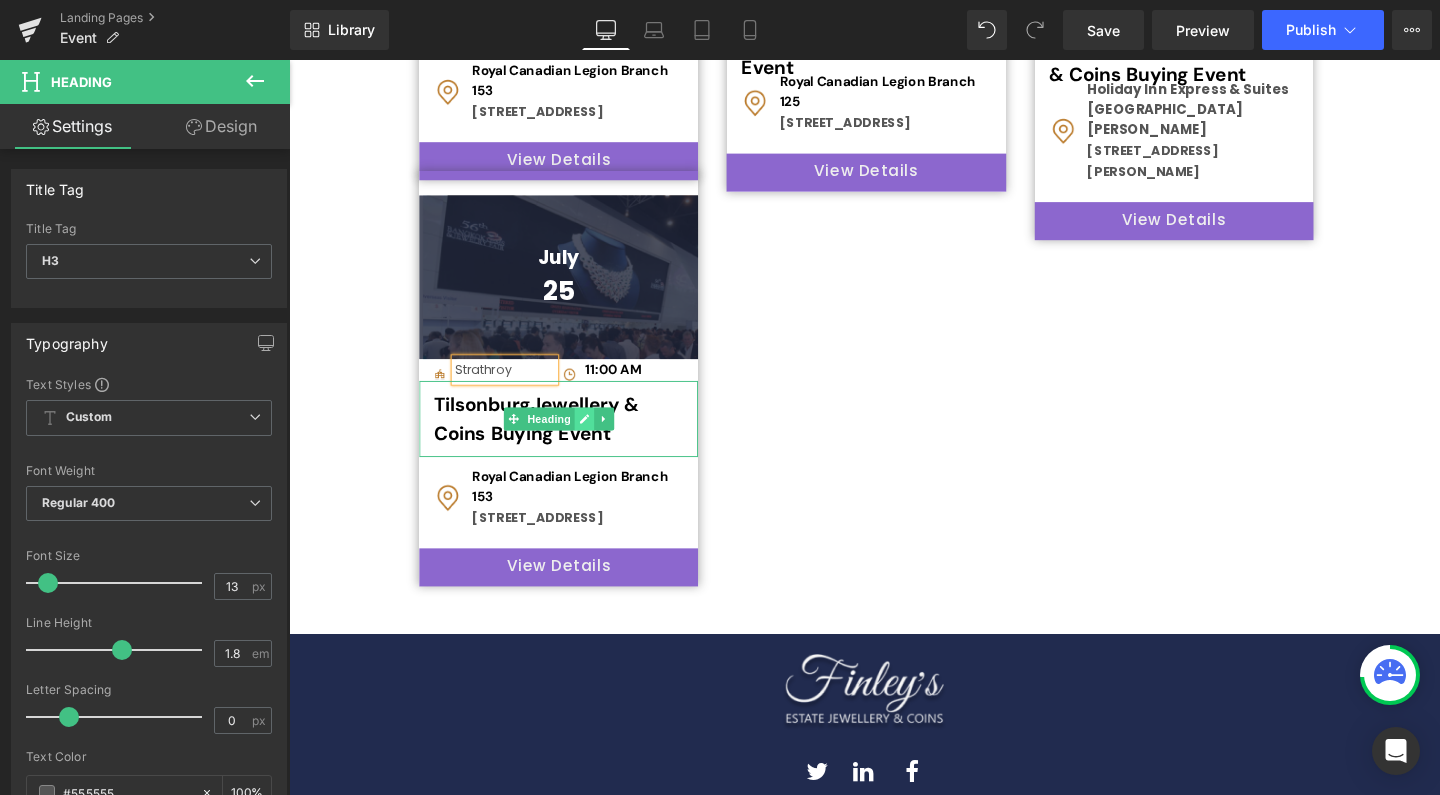 click 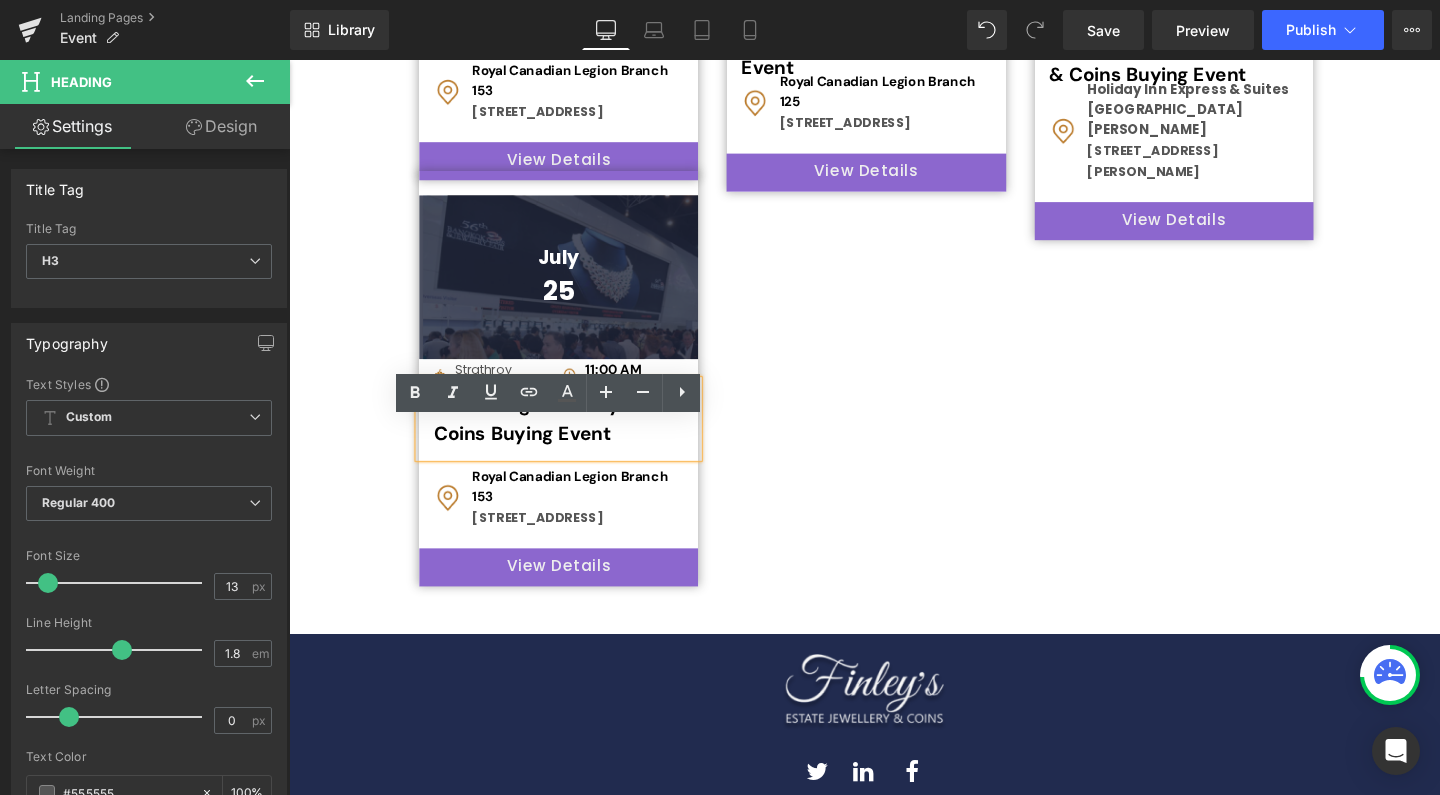 click on "Tilsonburg  Jewellery & Coins Buying Event" at bounding box center (572, 442) 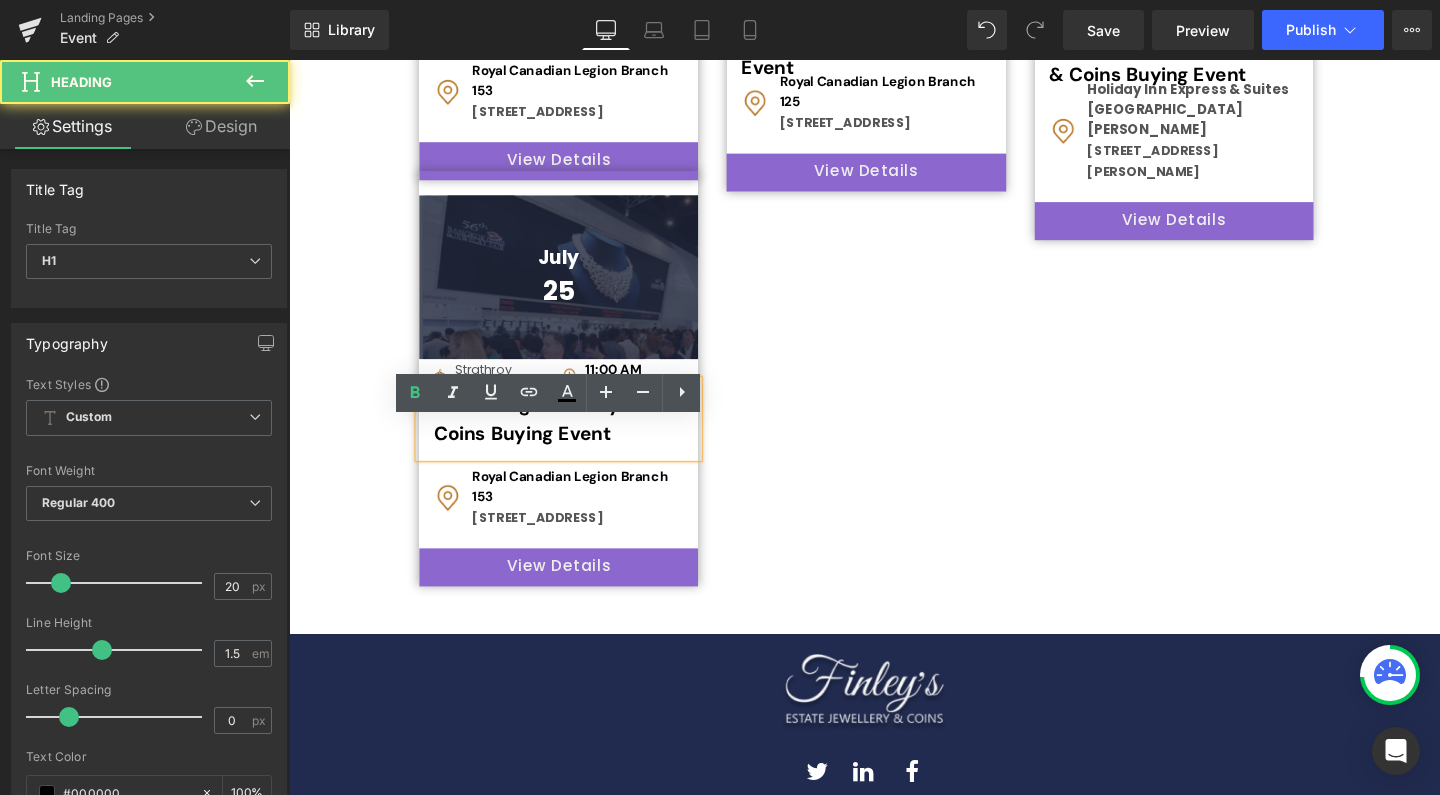 type 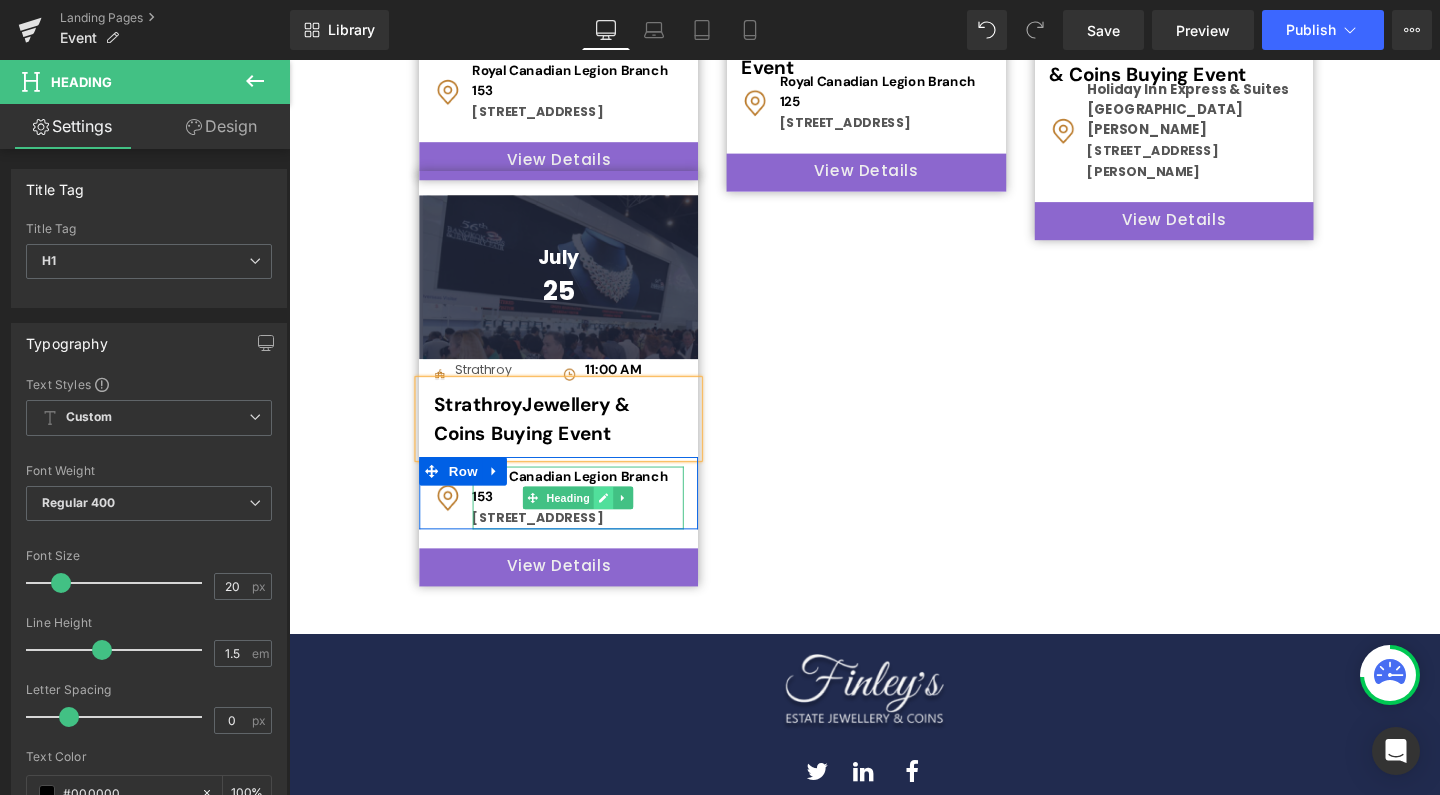 click 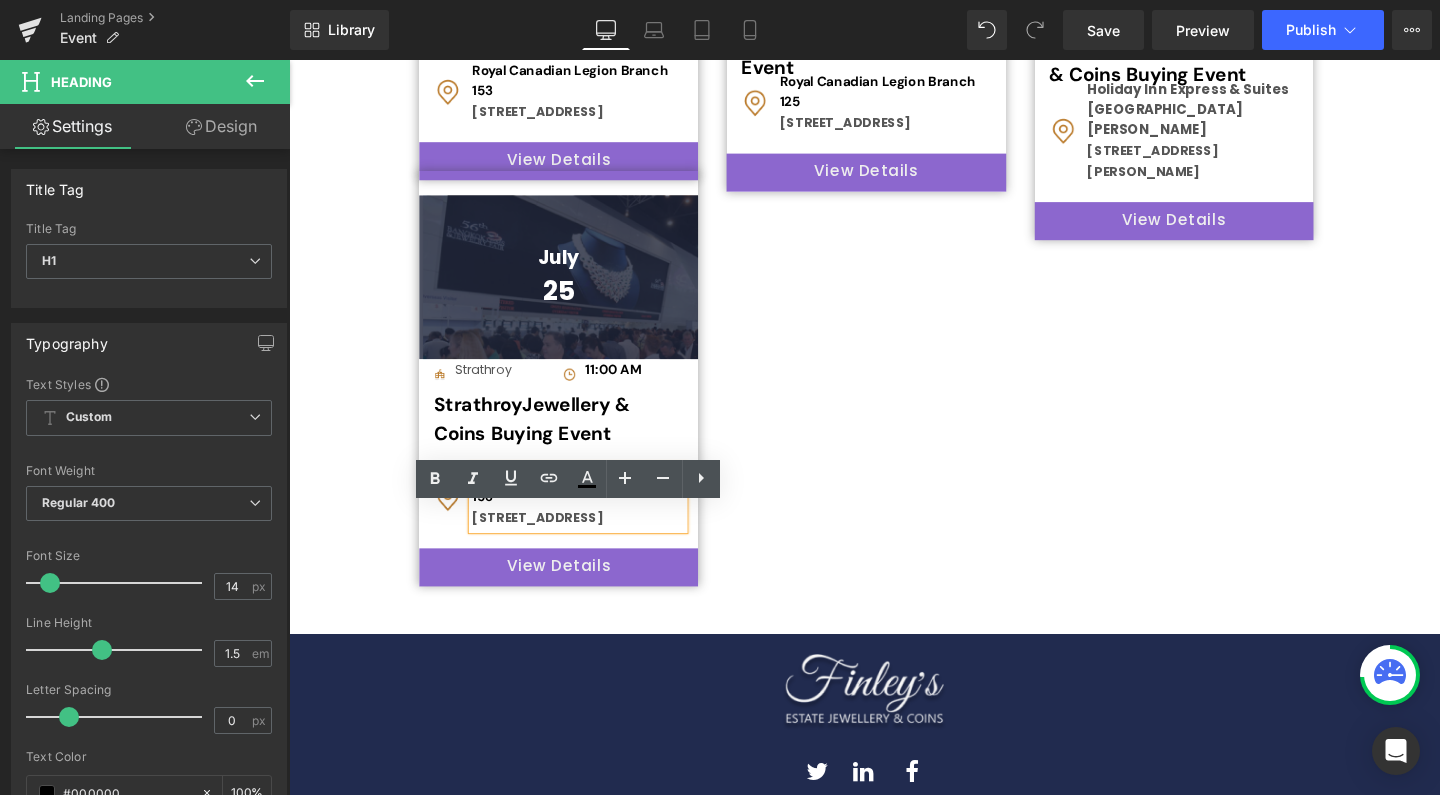 drag, startPoint x: 520, startPoint y: 608, endPoint x: 493, endPoint y: 543, distance: 70.38466 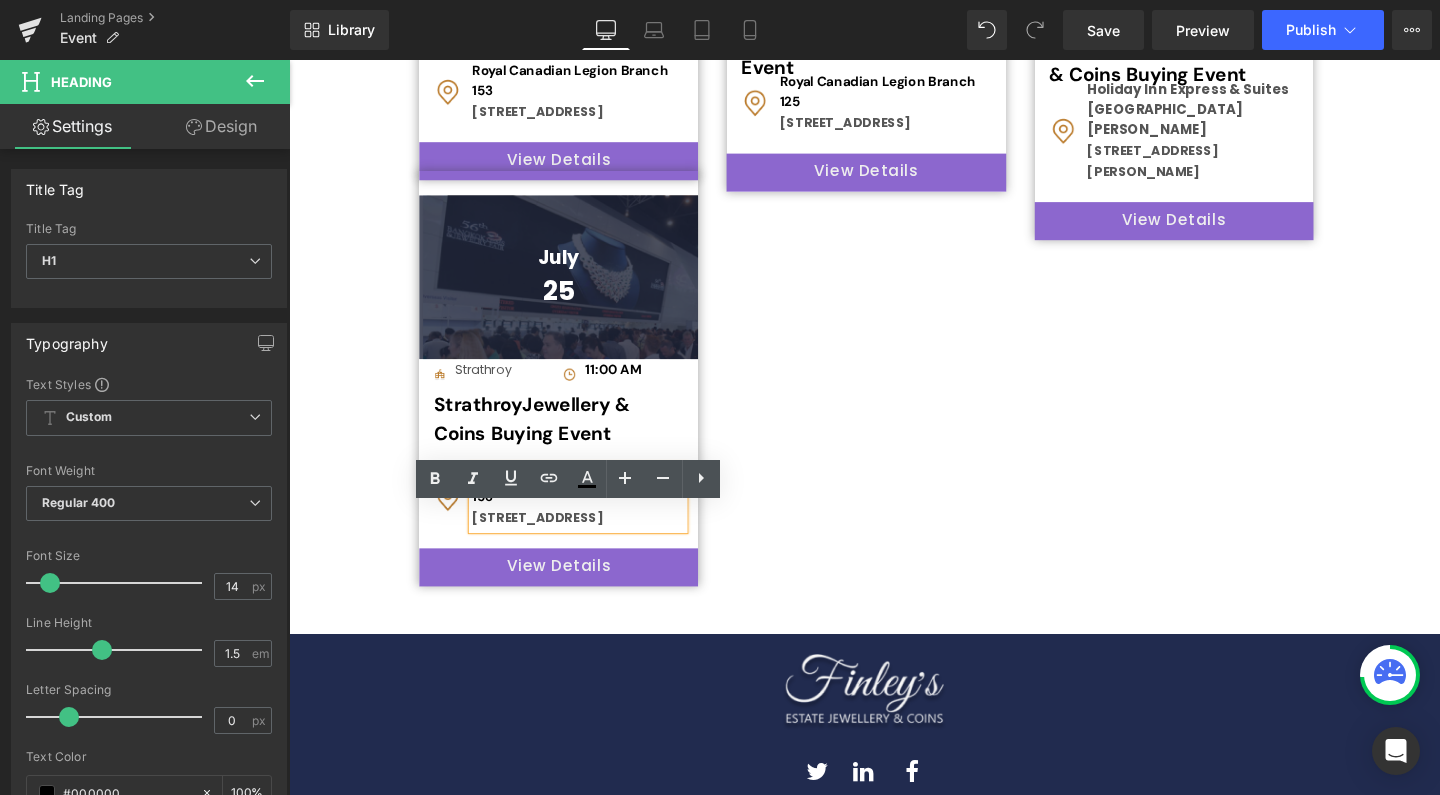 click on "Image         Royal Canadian Legion Branch [STREET_ADDRESS] Heading         Row" at bounding box center (572, 514) 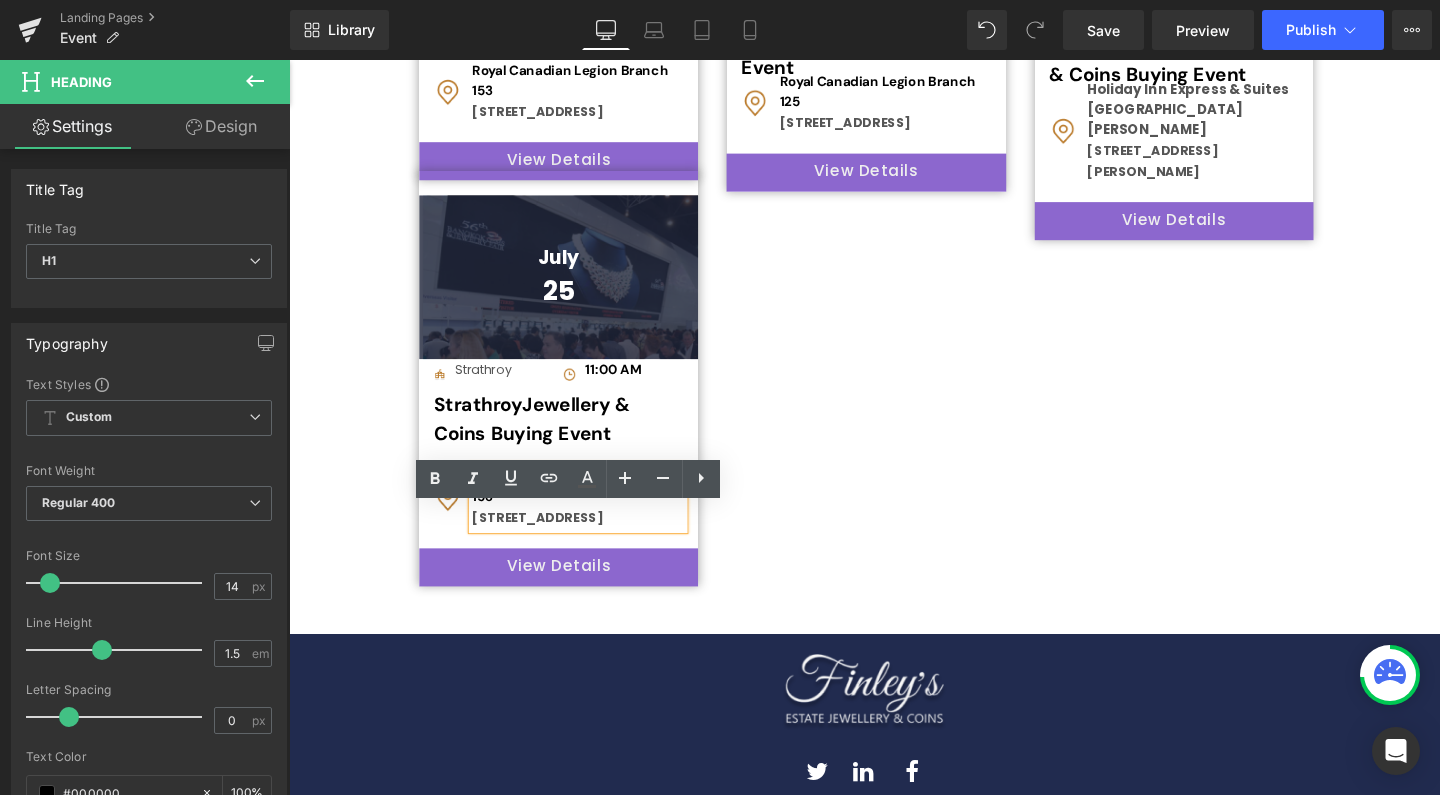 type 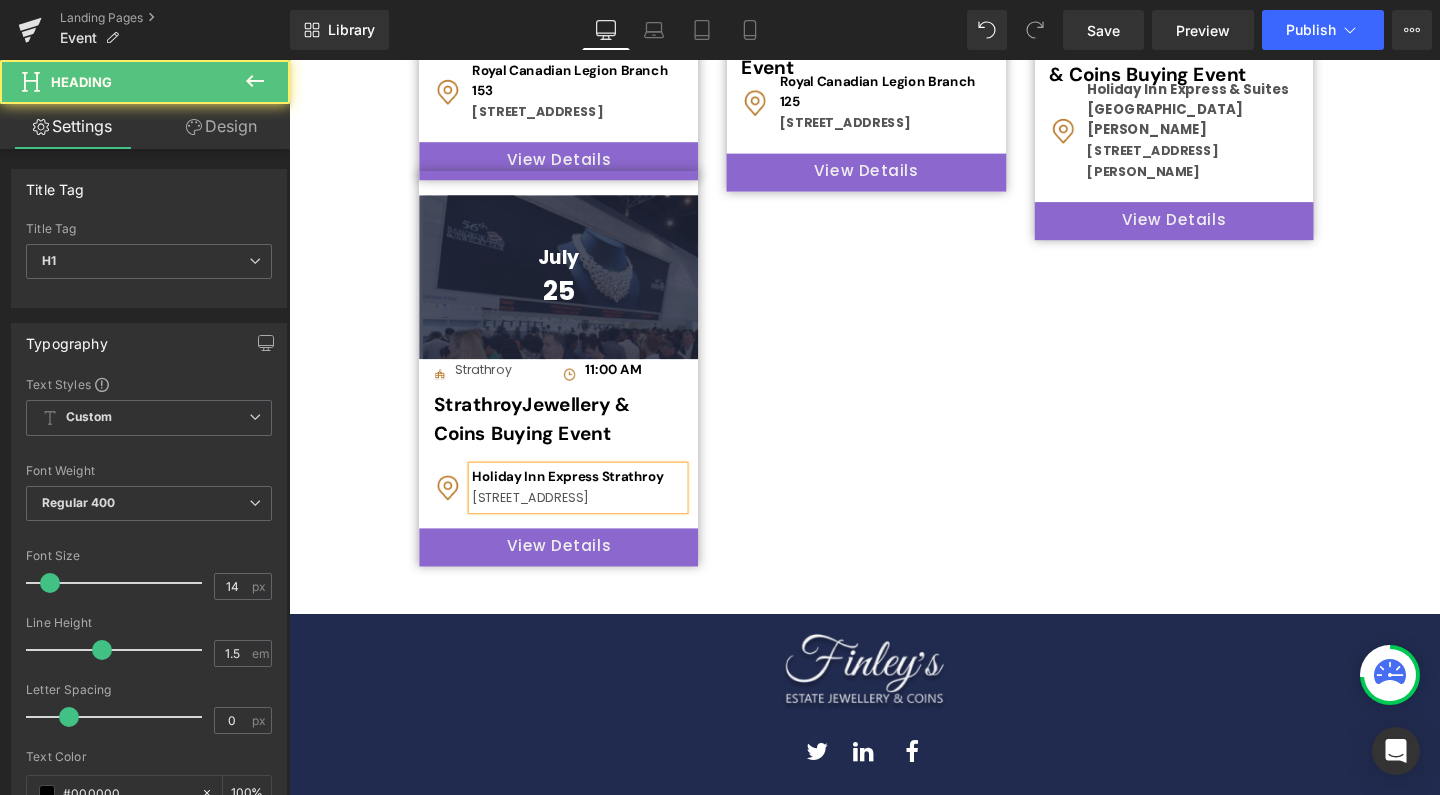 drag, startPoint x: 541, startPoint y: 587, endPoint x: 474, endPoint y: 557, distance: 73.409805 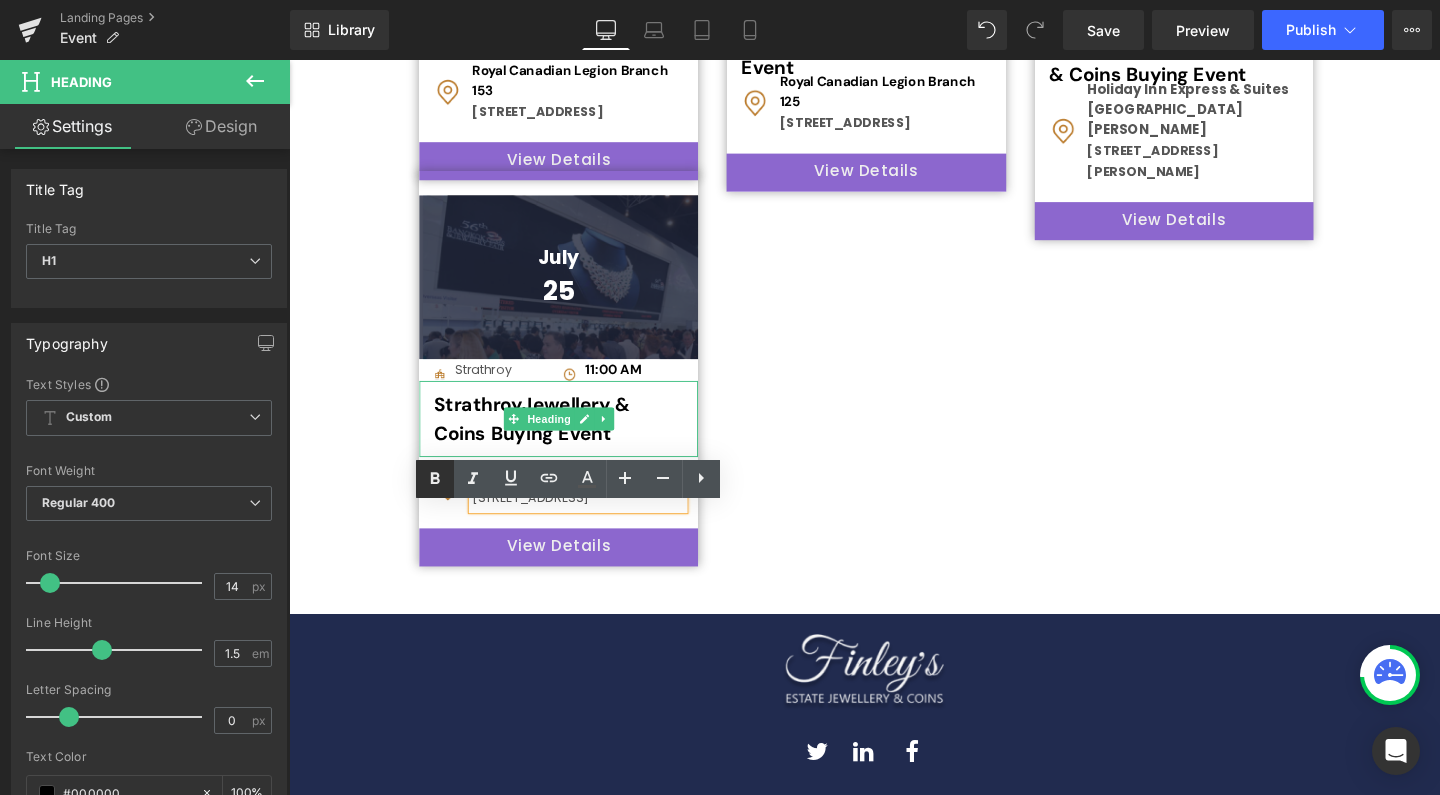 click 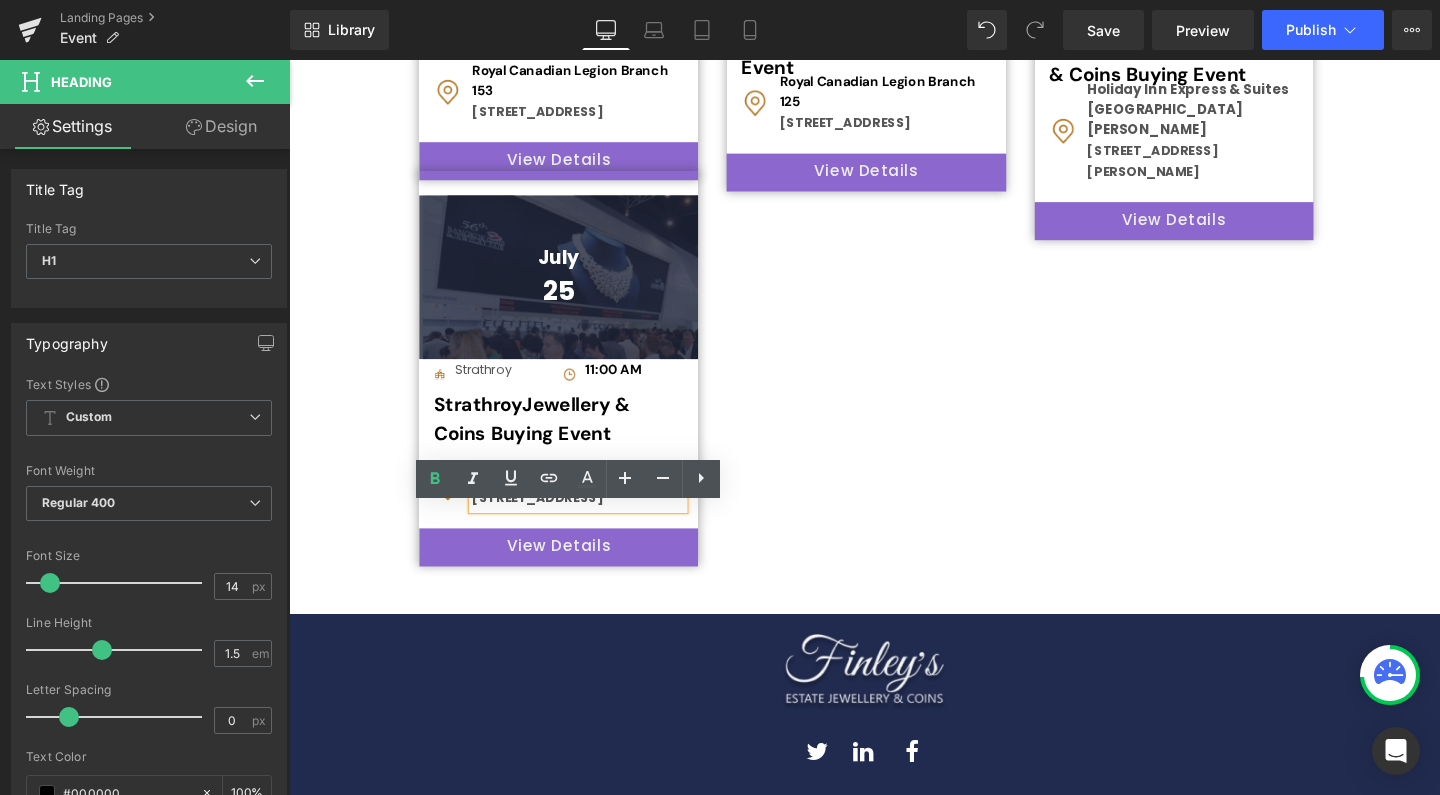 click on "[STREET_ADDRESS]" at bounding box center (593, 519) 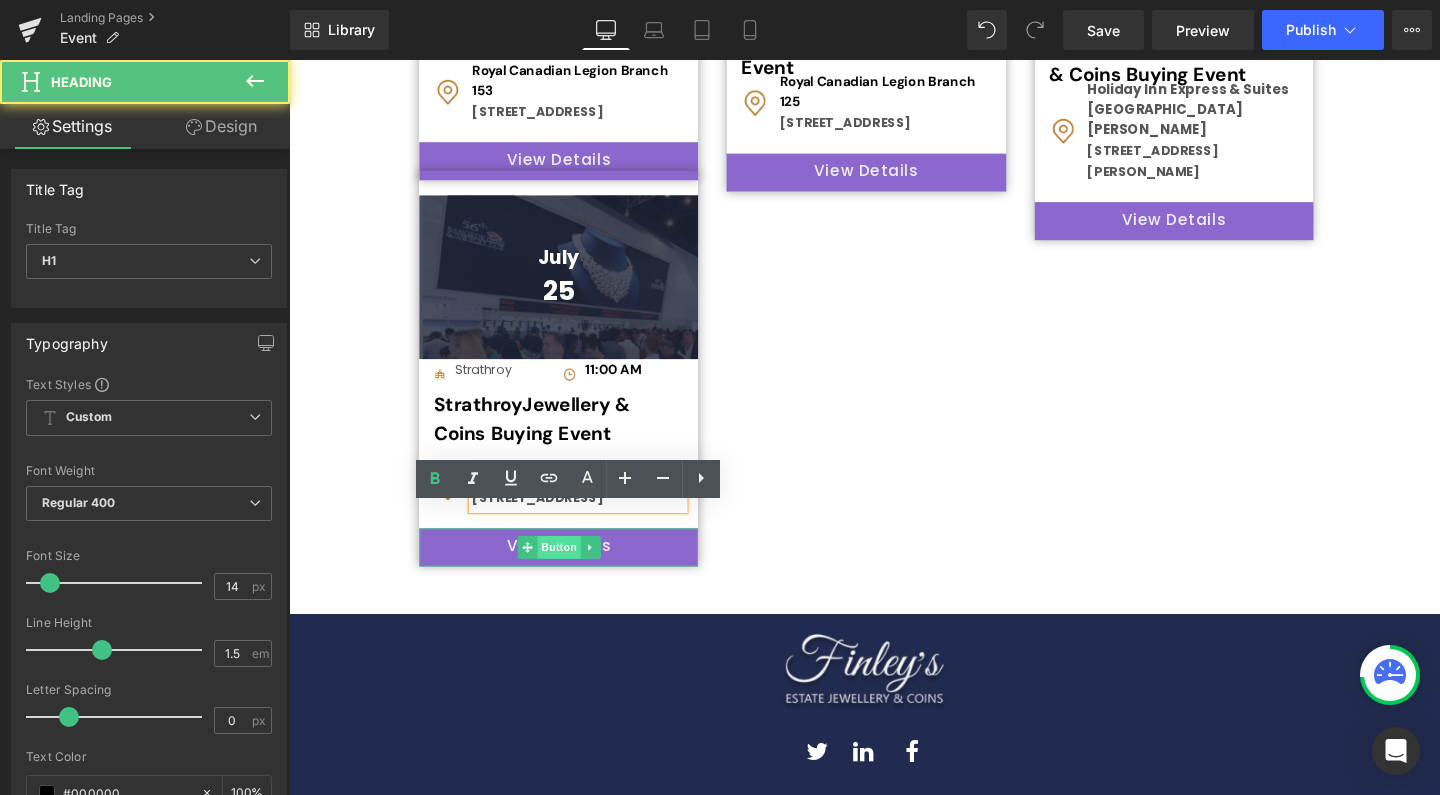 click on "Button" at bounding box center (573, 572) 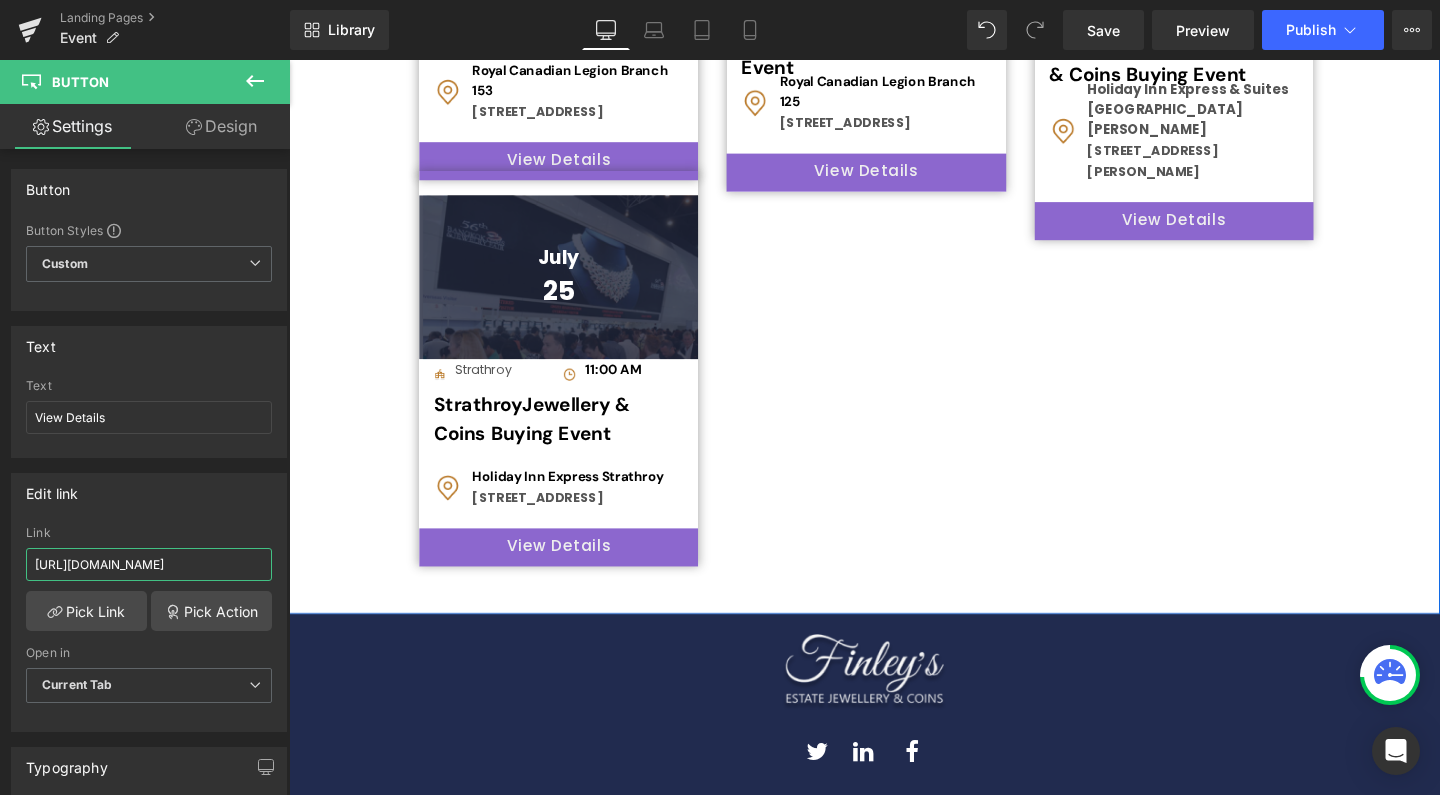 drag, startPoint x: 324, startPoint y: 625, endPoint x: 302, endPoint y: 602, distance: 31.827662 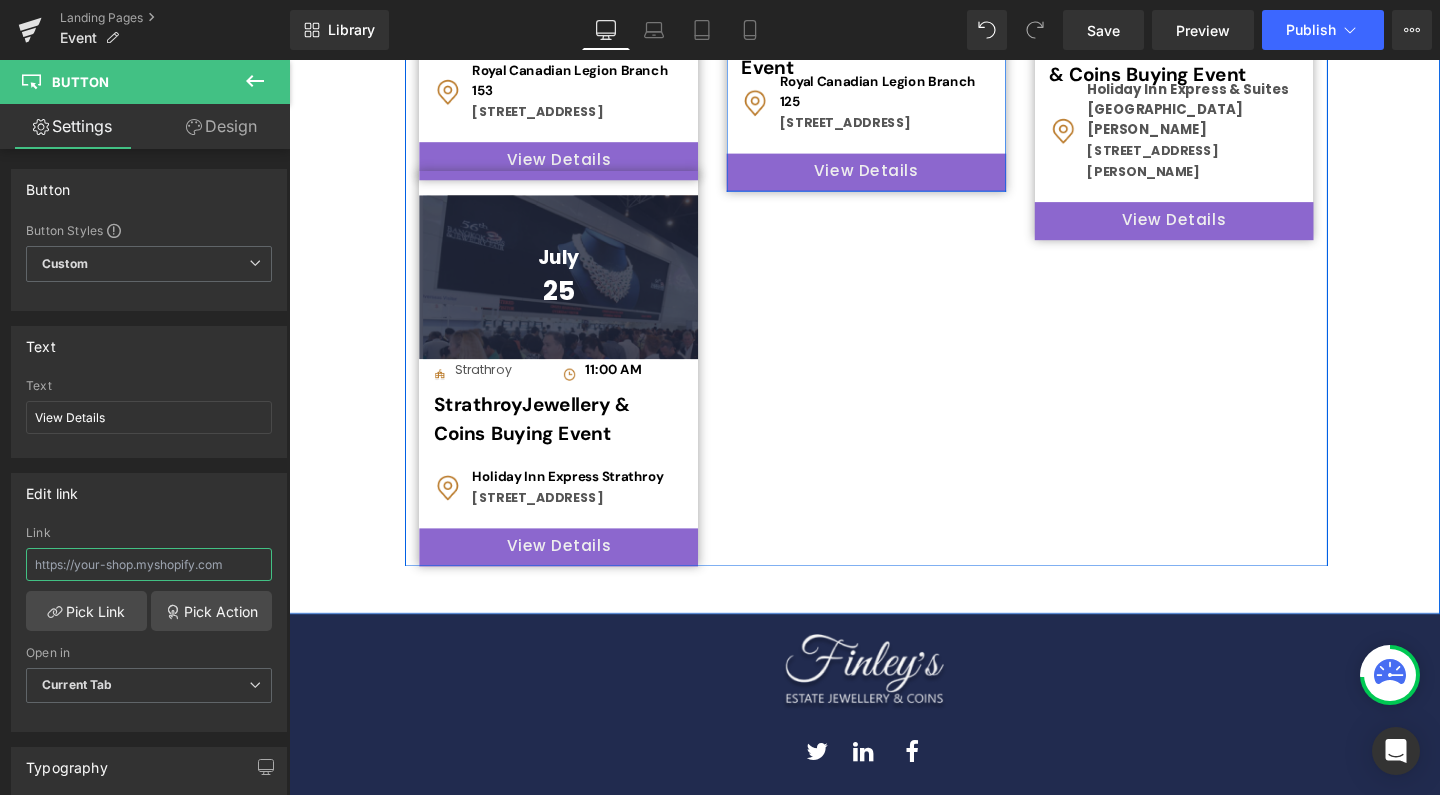 scroll, scrollTop: 1694, scrollLeft: 0, axis: vertical 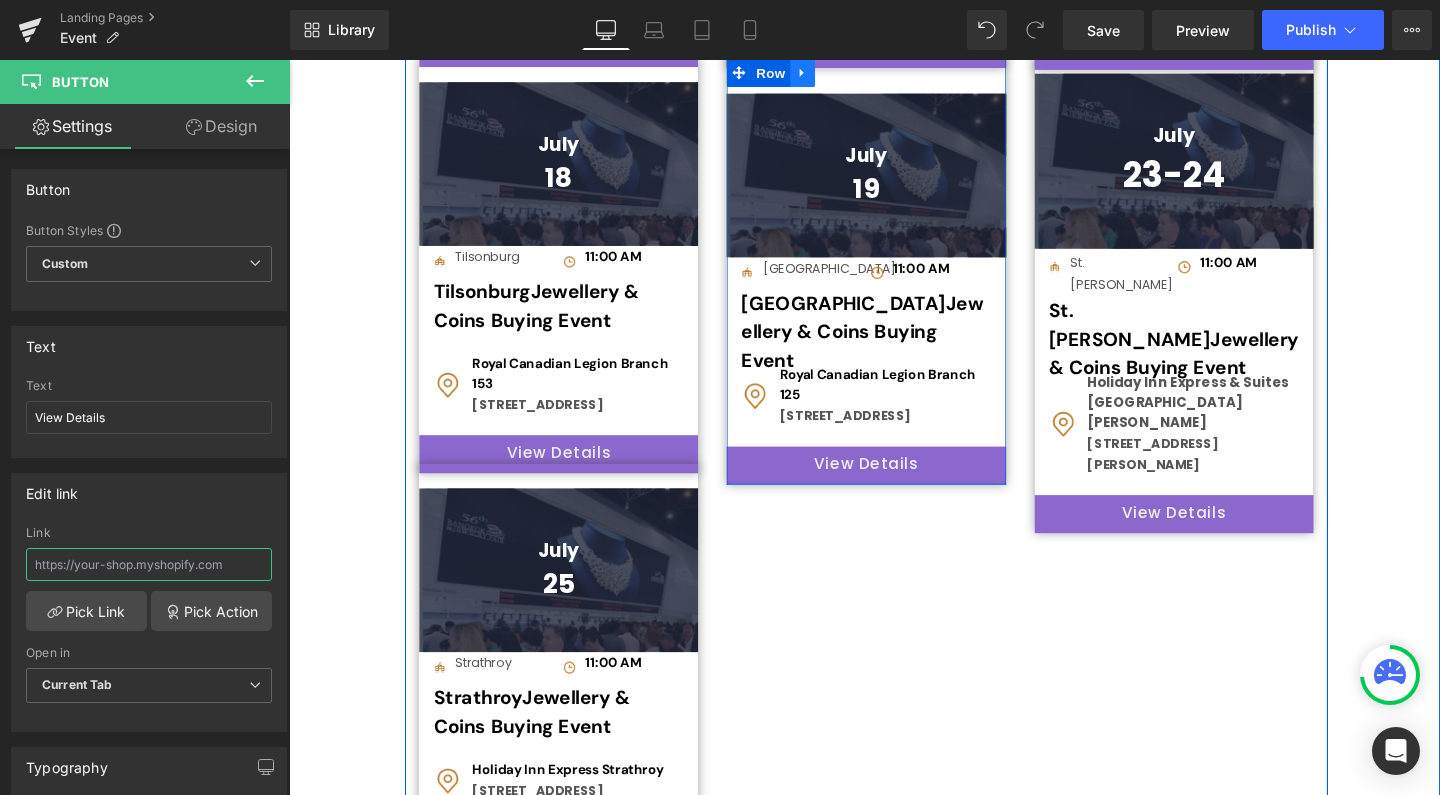 type 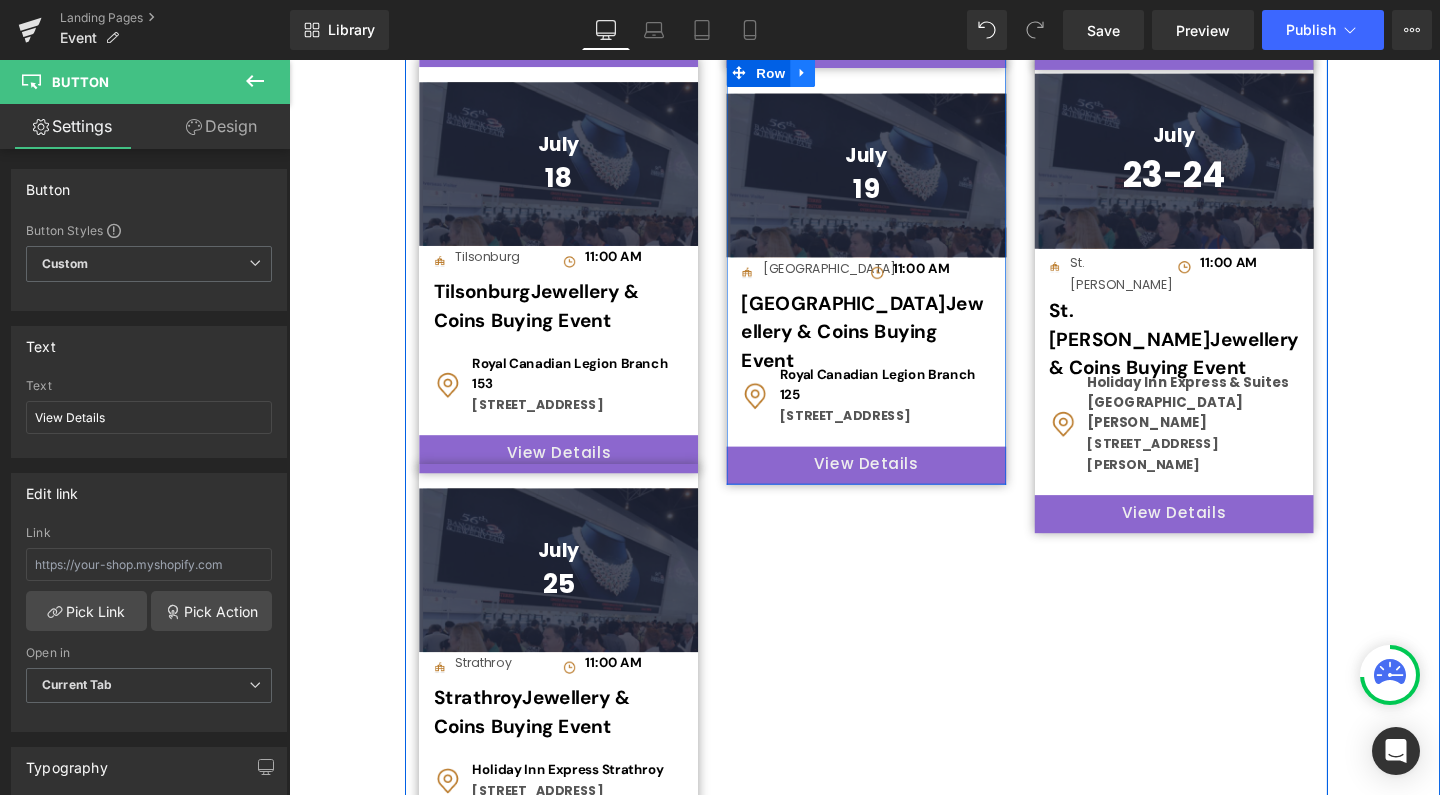 click 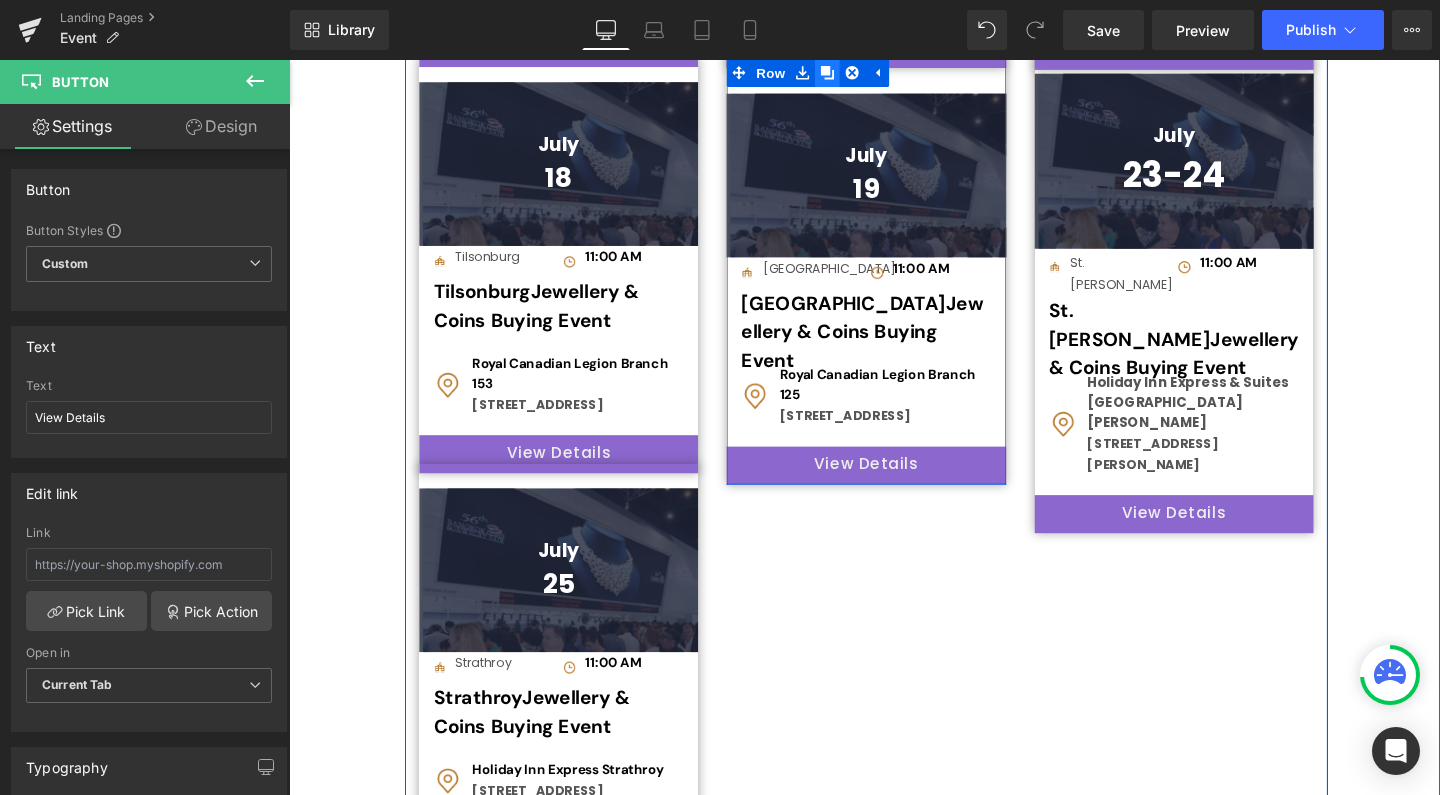 click 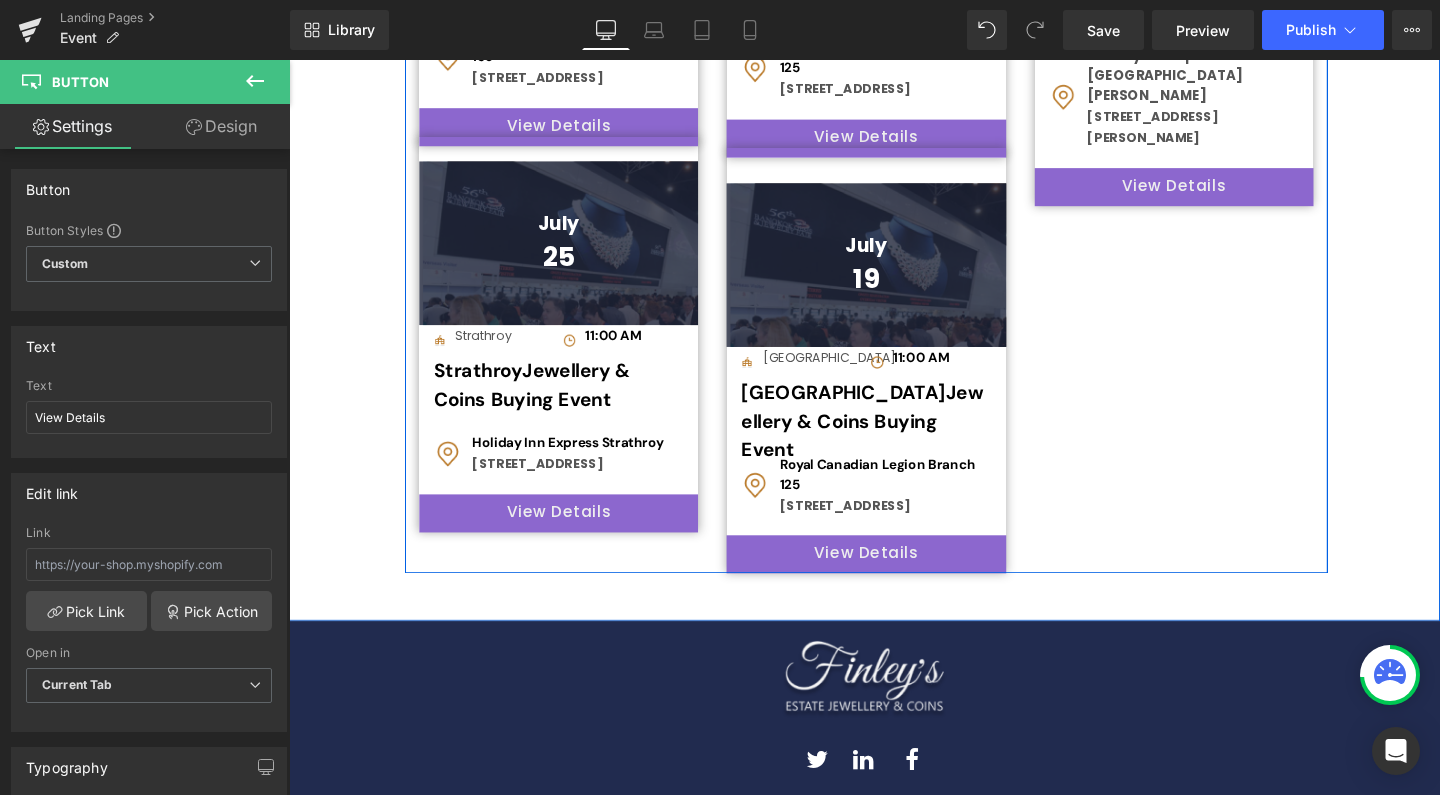 scroll, scrollTop: 2050, scrollLeft: 0, axis: vertical 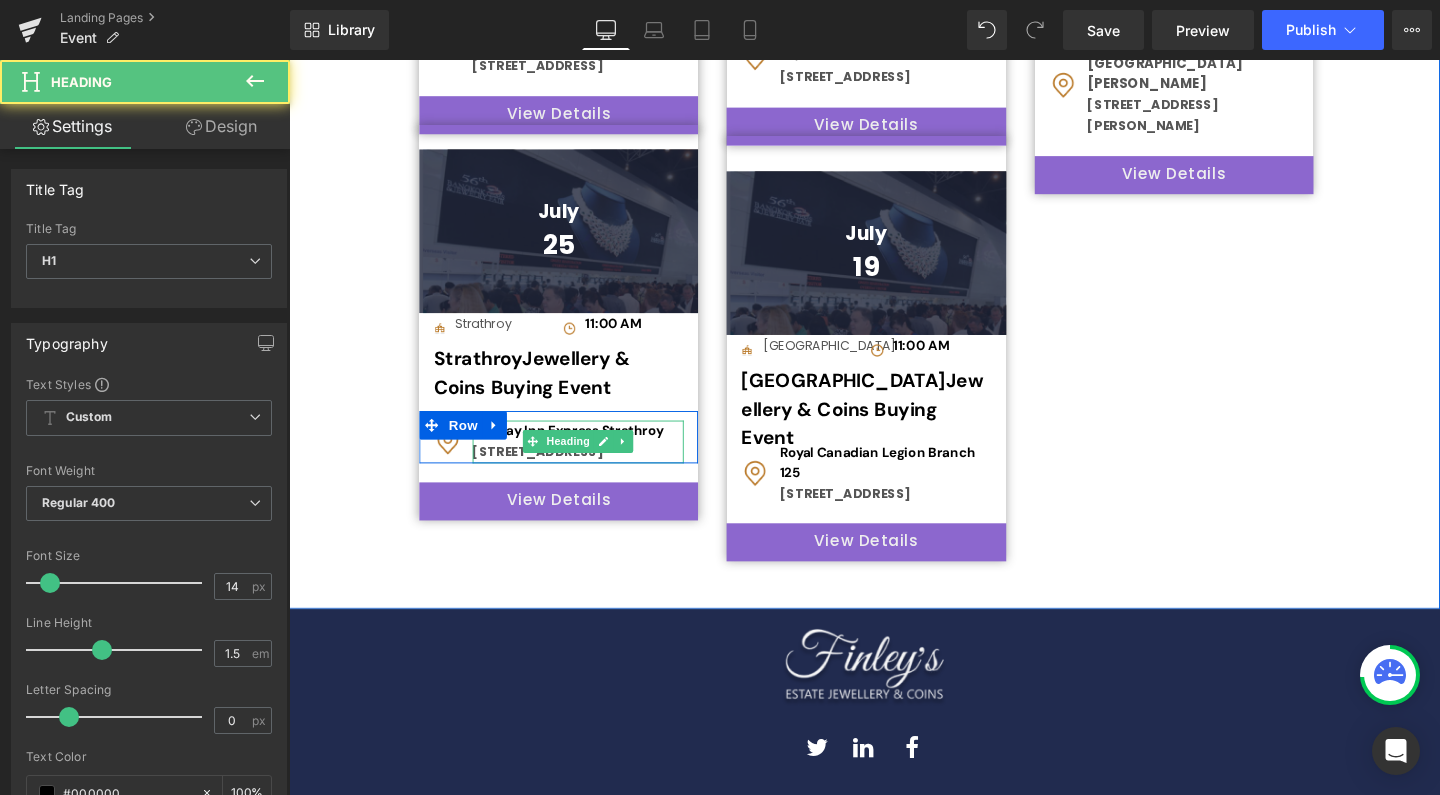 click on "[STREET_ADDRESS]" at bounding box center [593, 471] 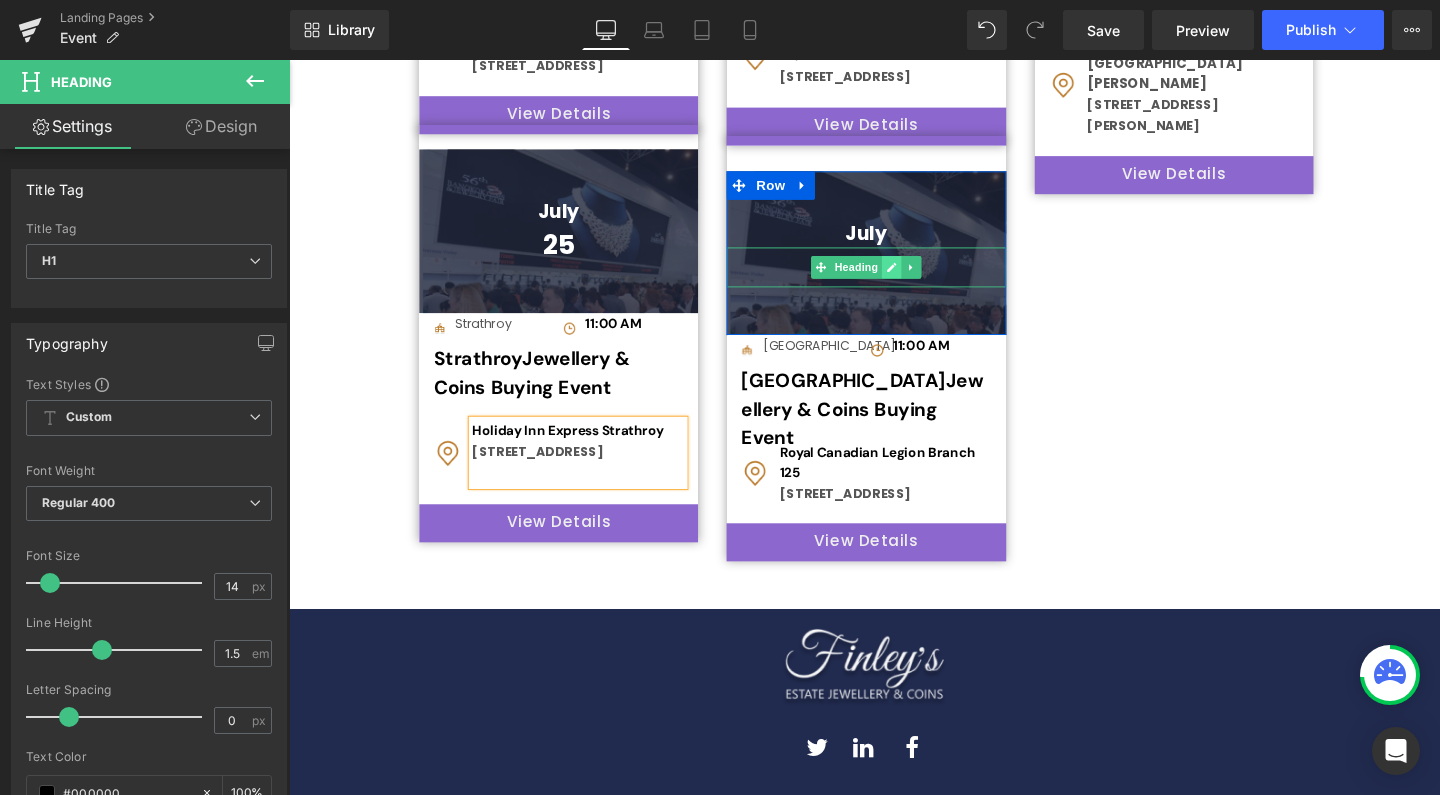 click at bounding box center [923, 278] 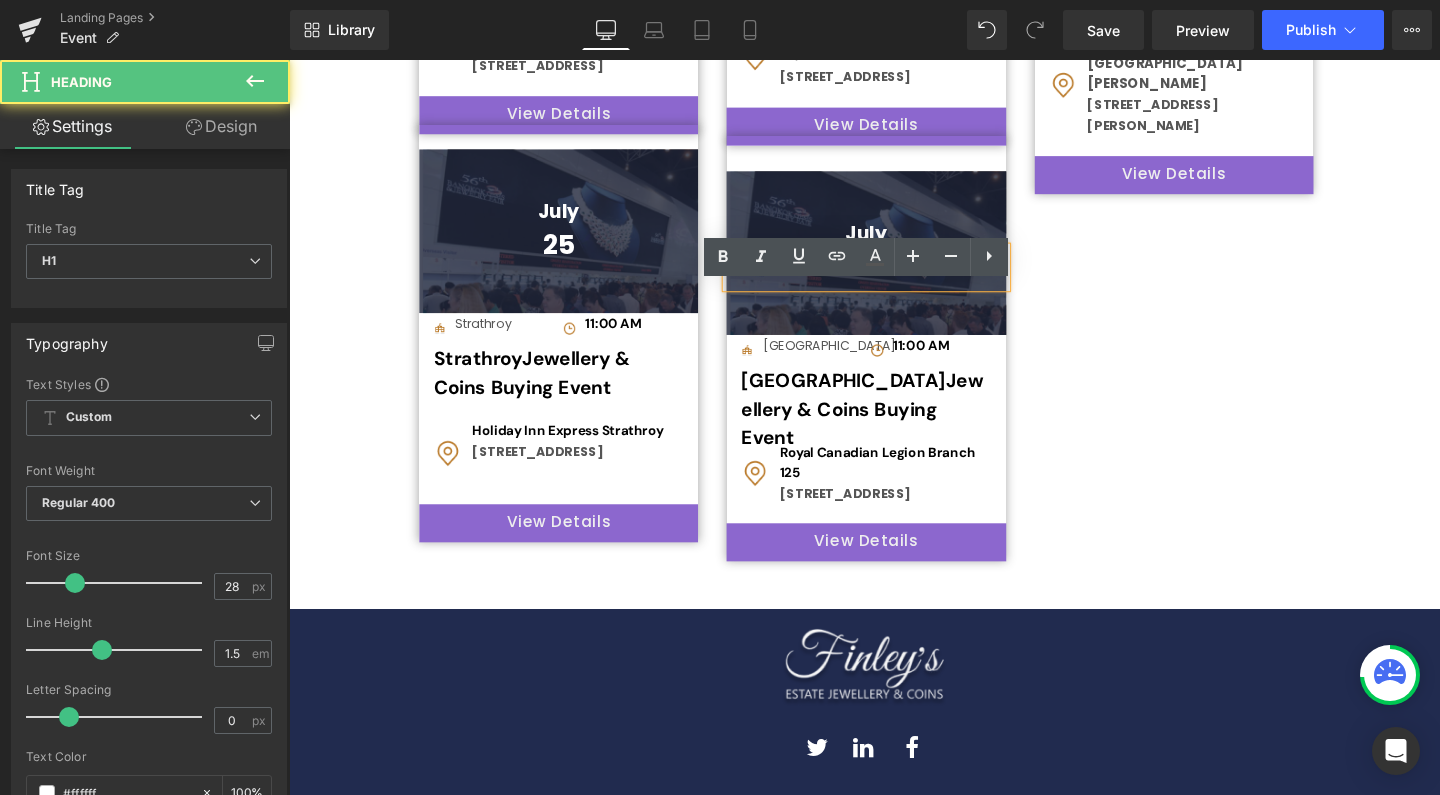 click on "19" at bounding box center [895, 278] 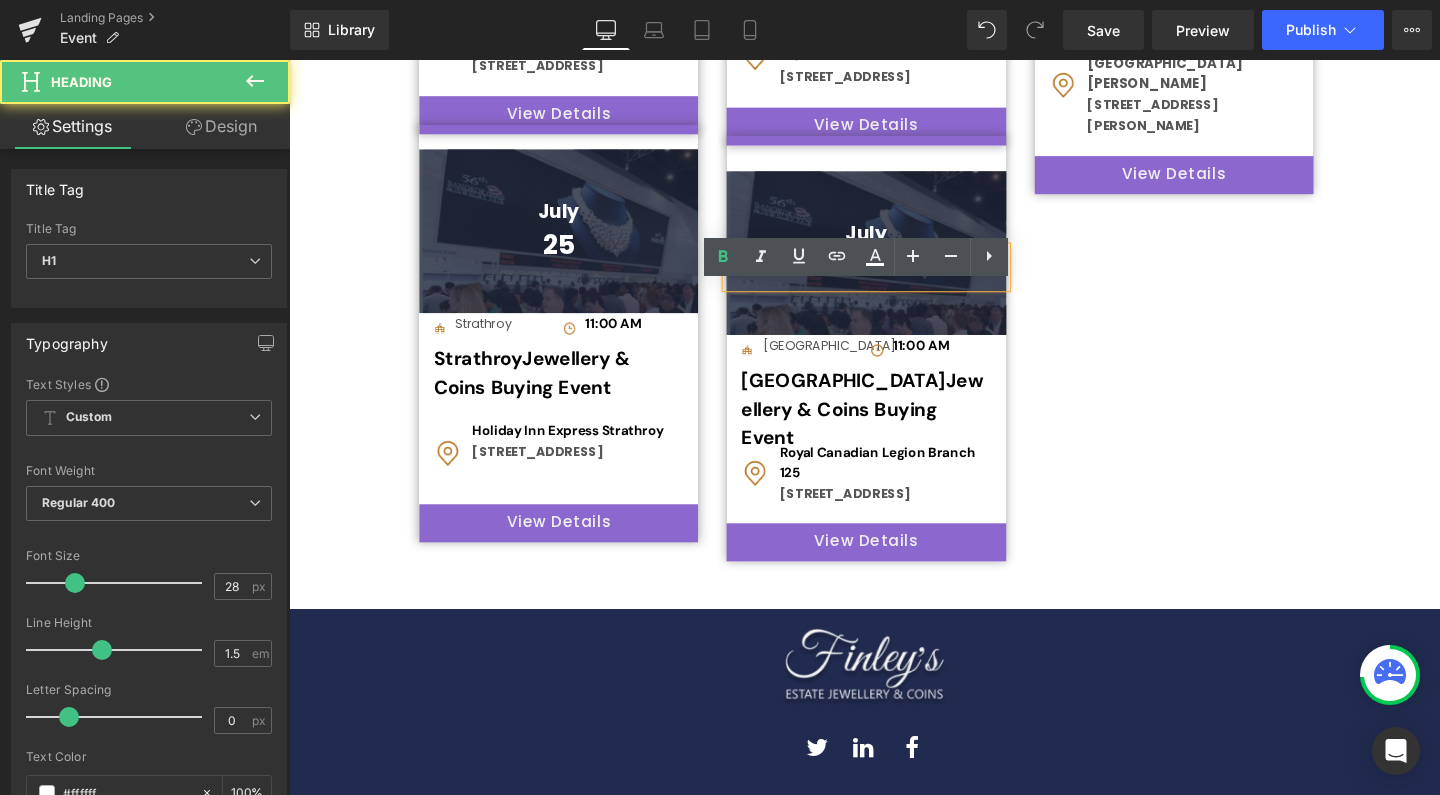 type 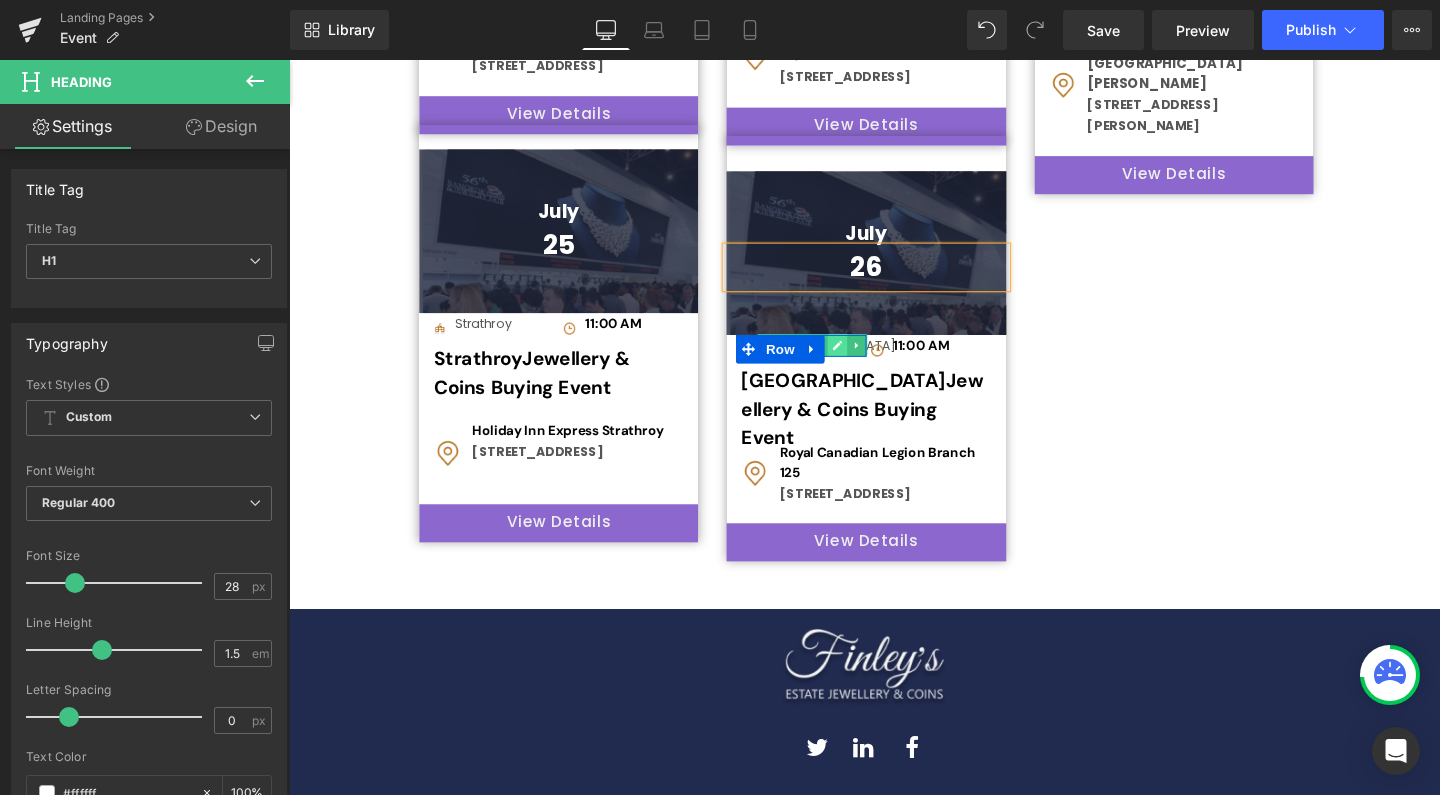 click 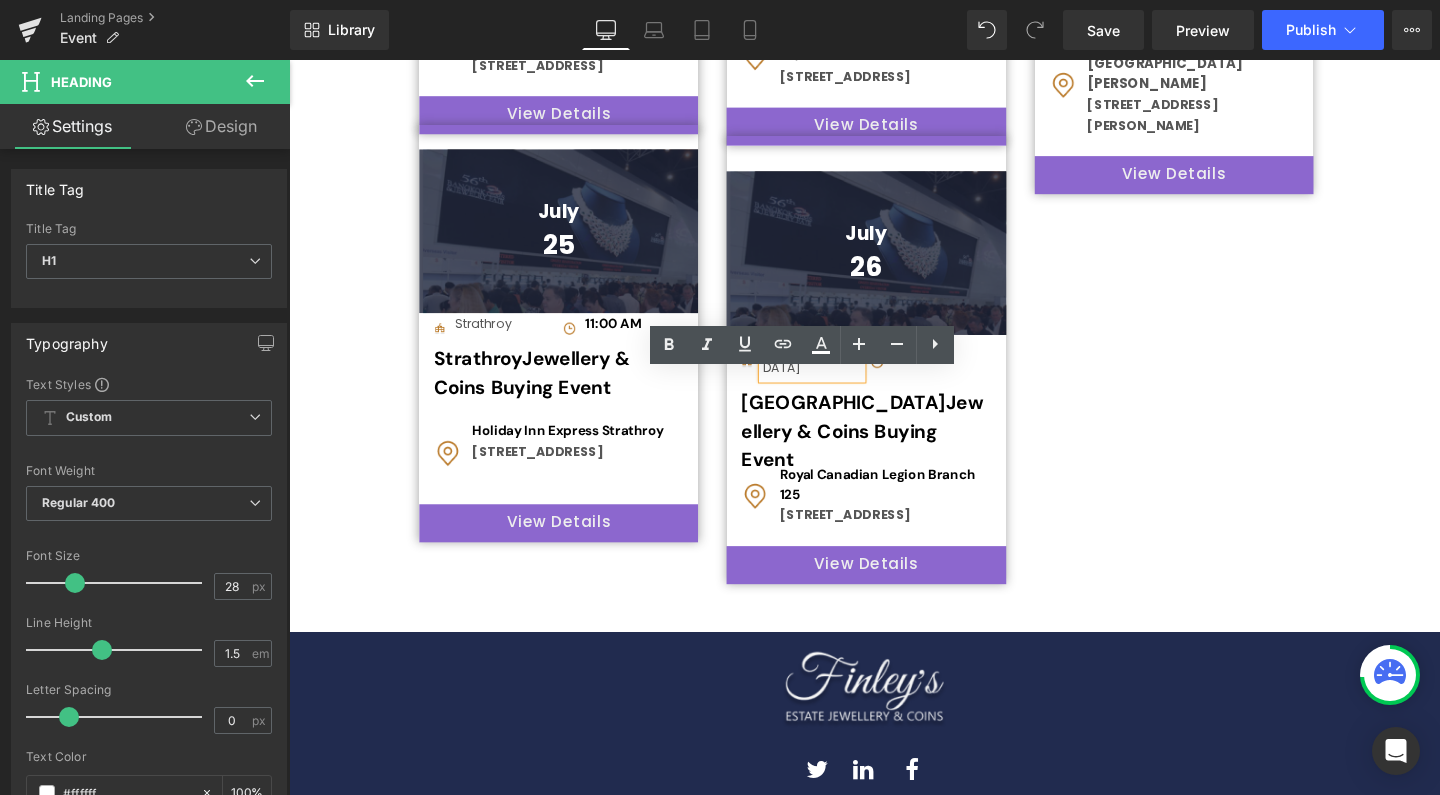 click at bounding box center [822, 364] 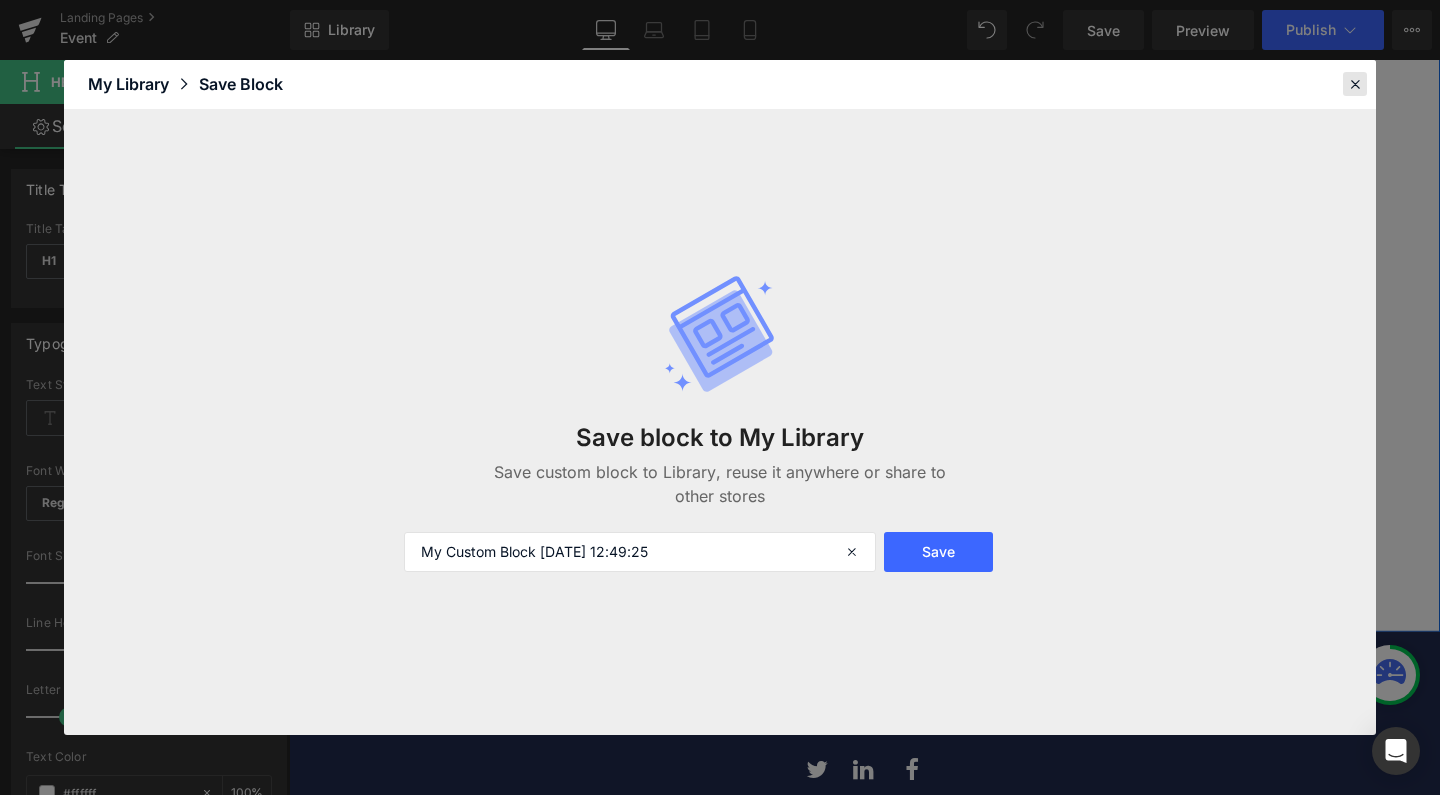 click at bounding box center [1355, 84] 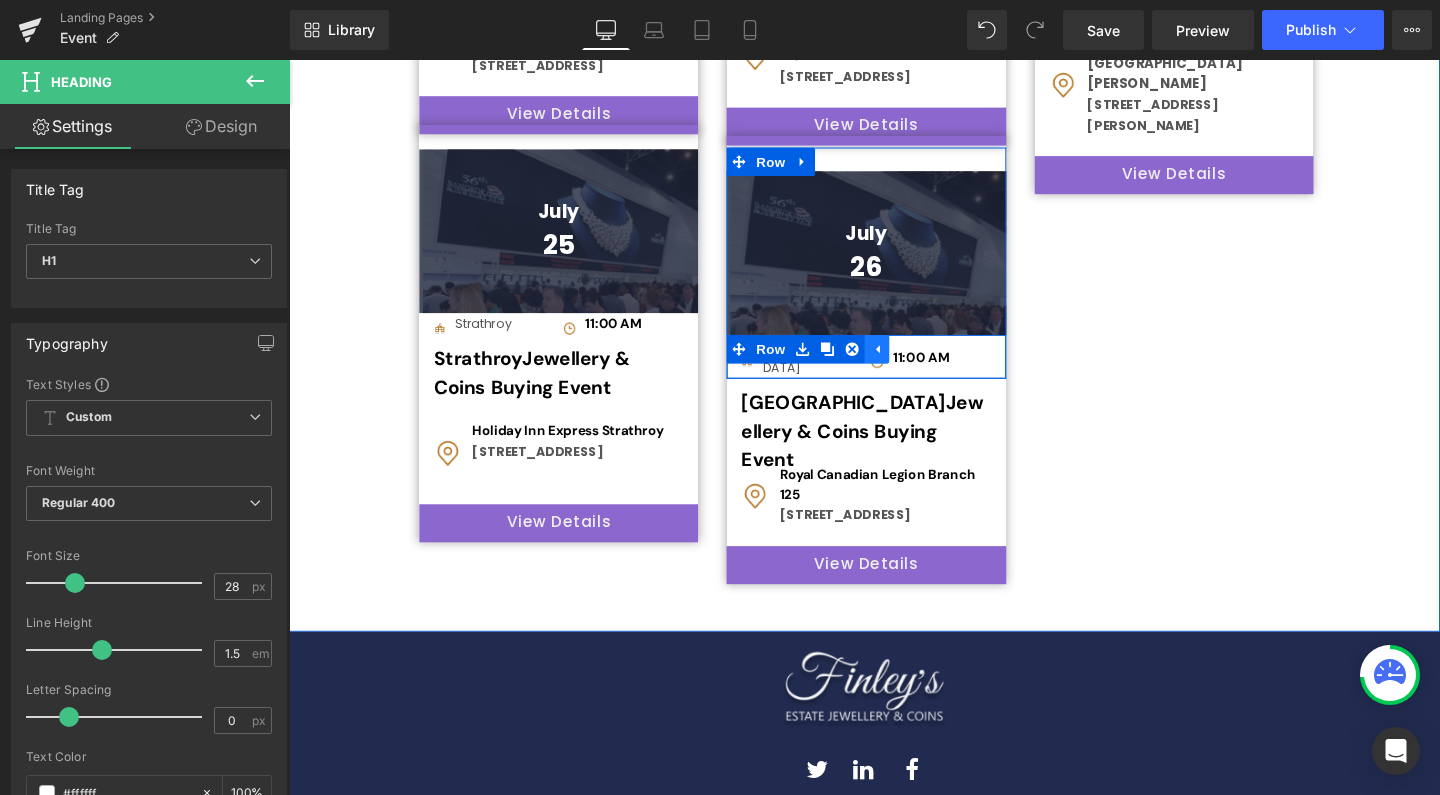 click 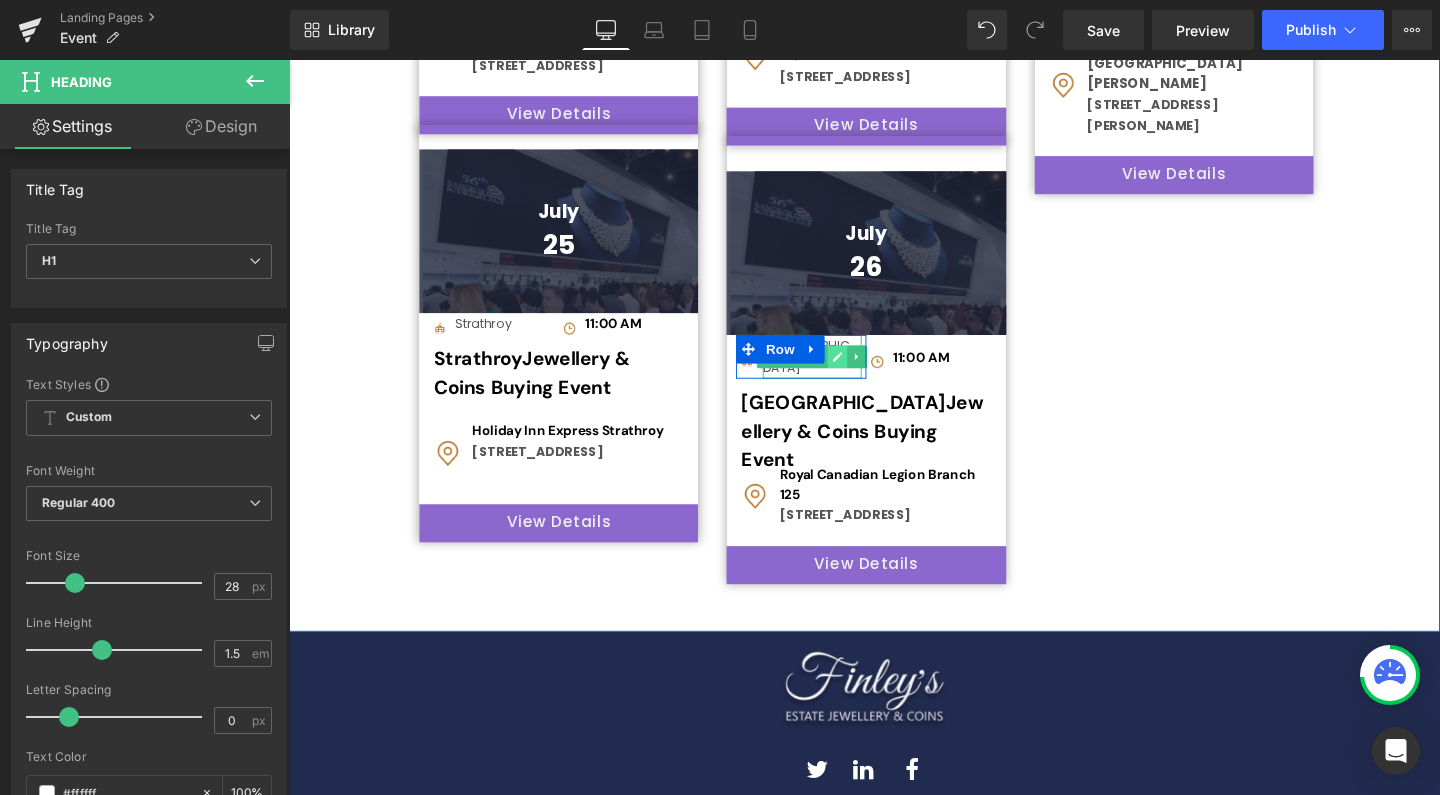 click 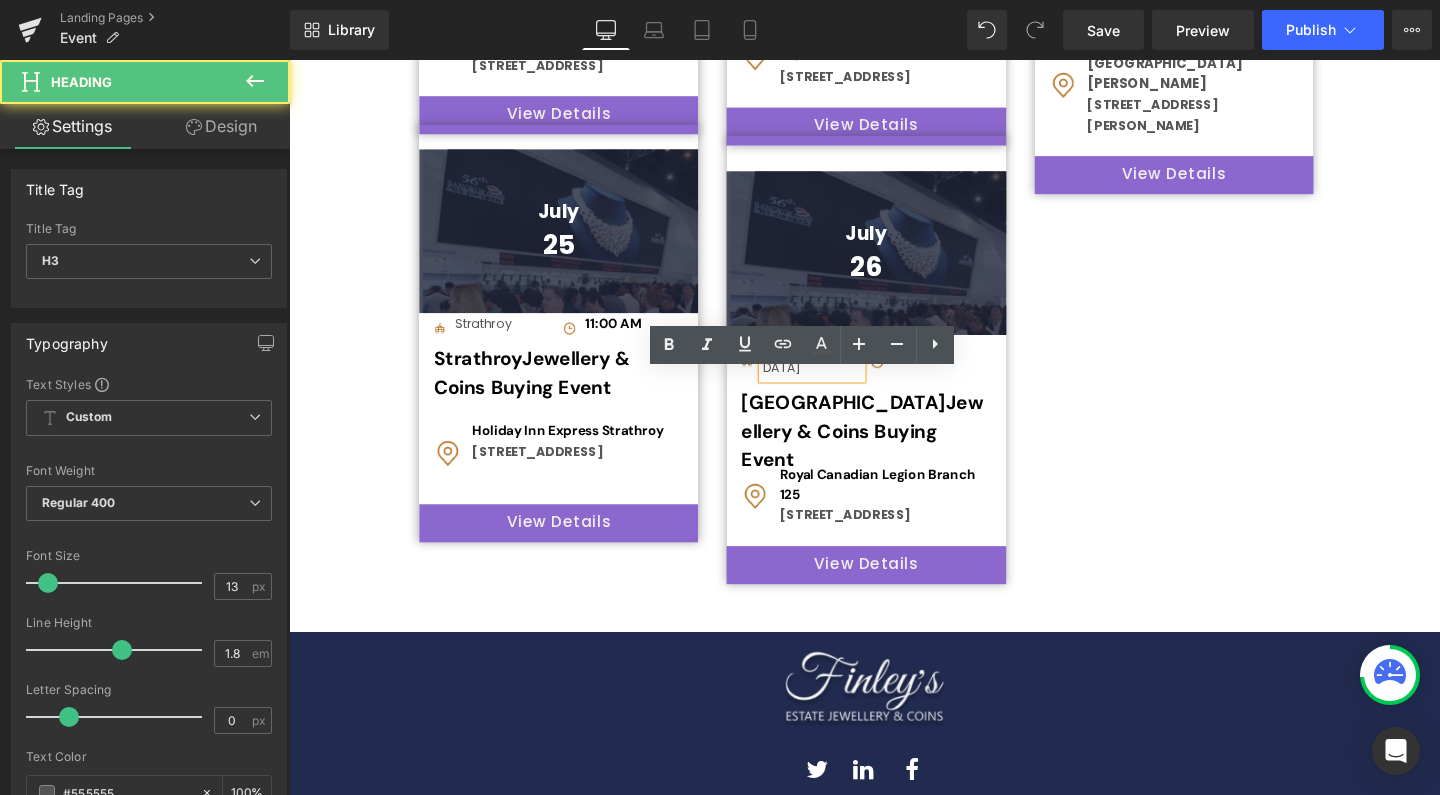 click on "[GEOGRAPHIC_DATA]" at bounding box center [839, 372] 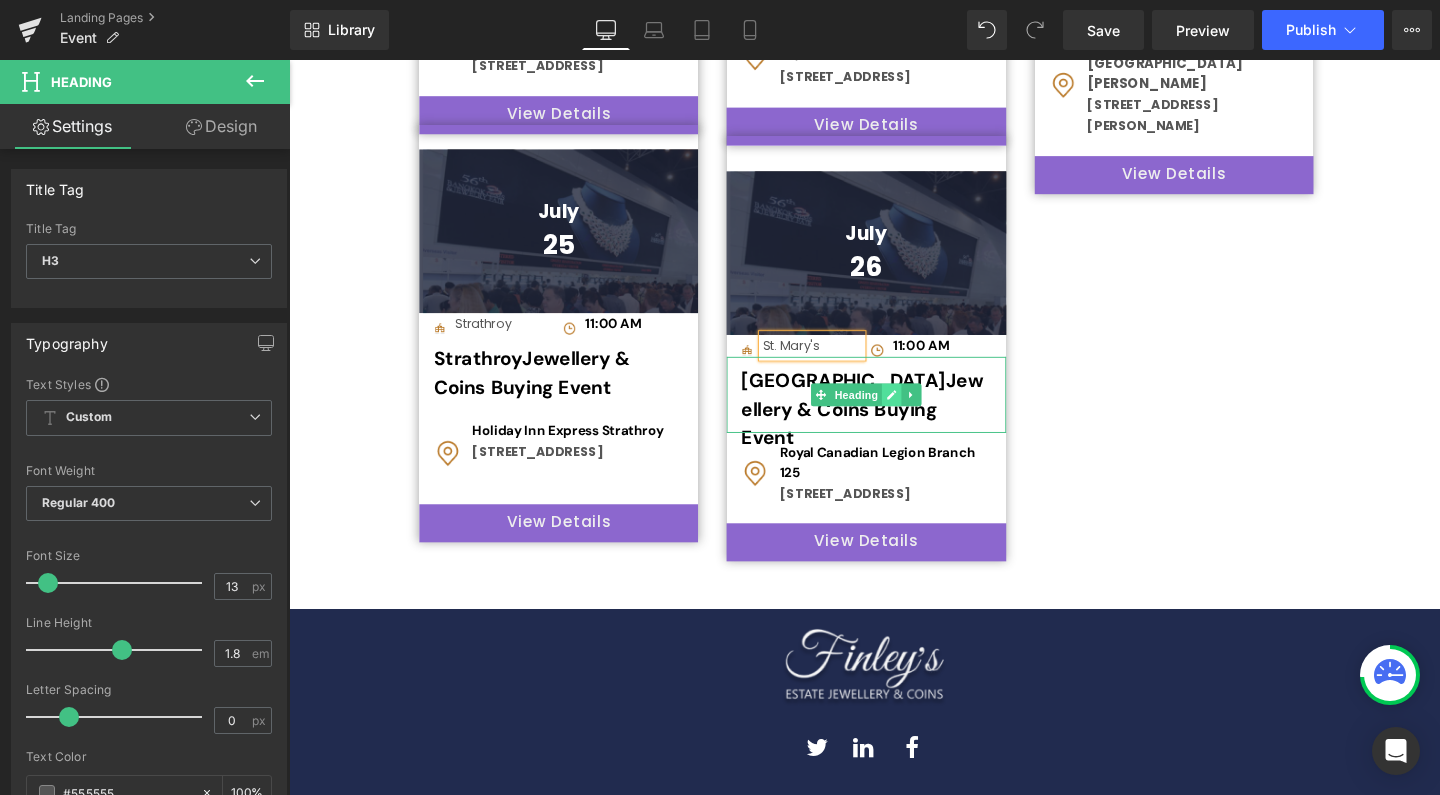 click at bounding box center (923, 412) 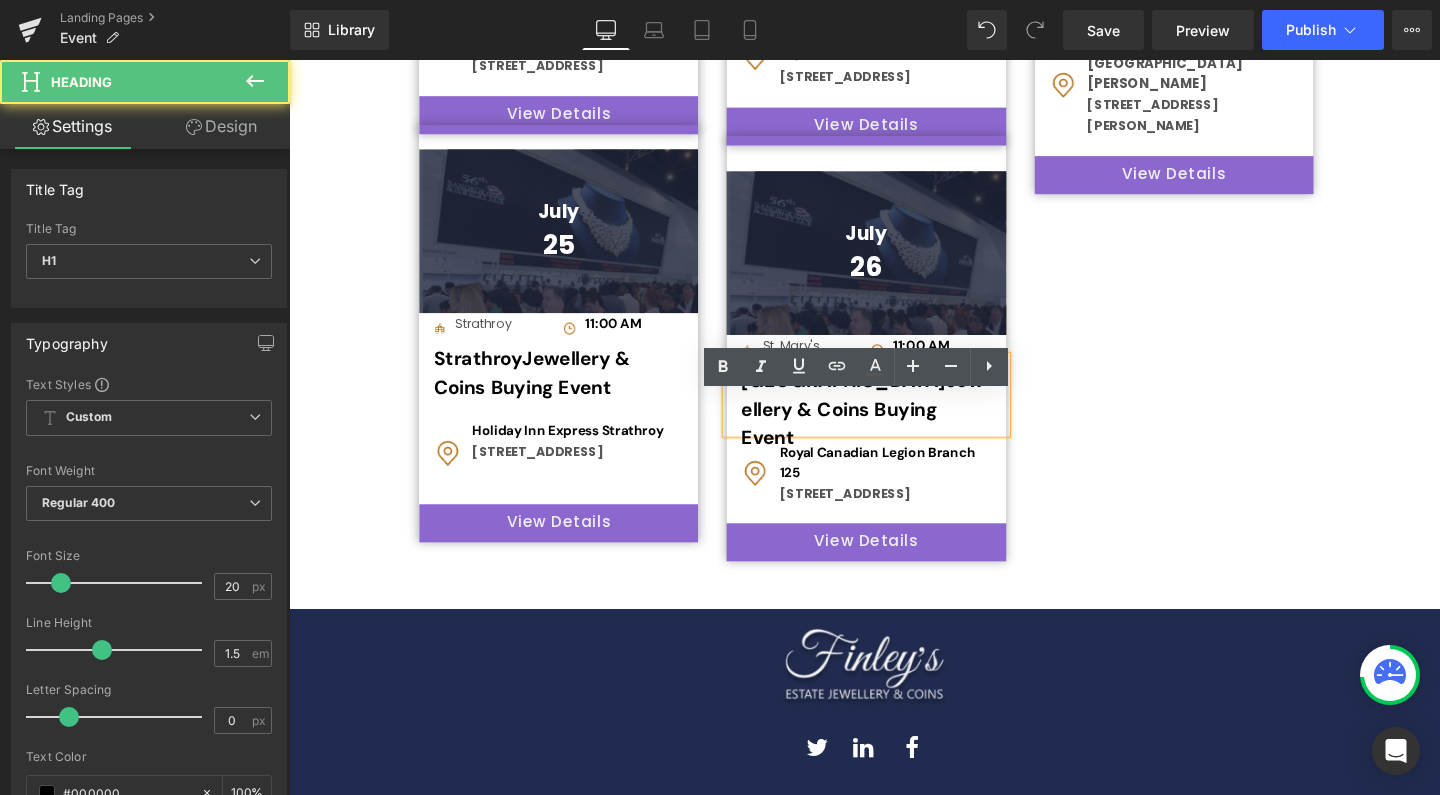 click on "Delhi  Jewellery & Coins Buying Event" at bounding box center (895, 417) 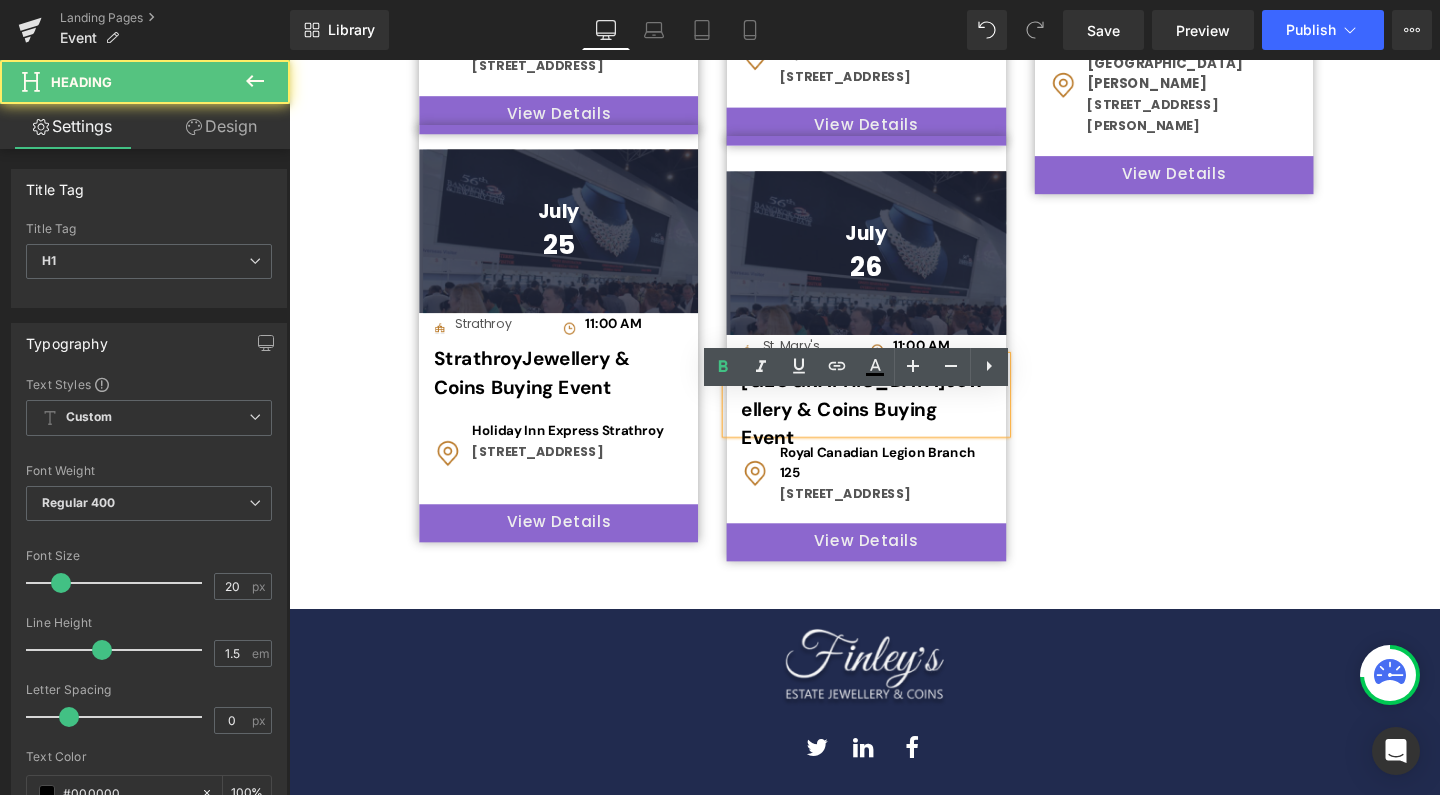 type 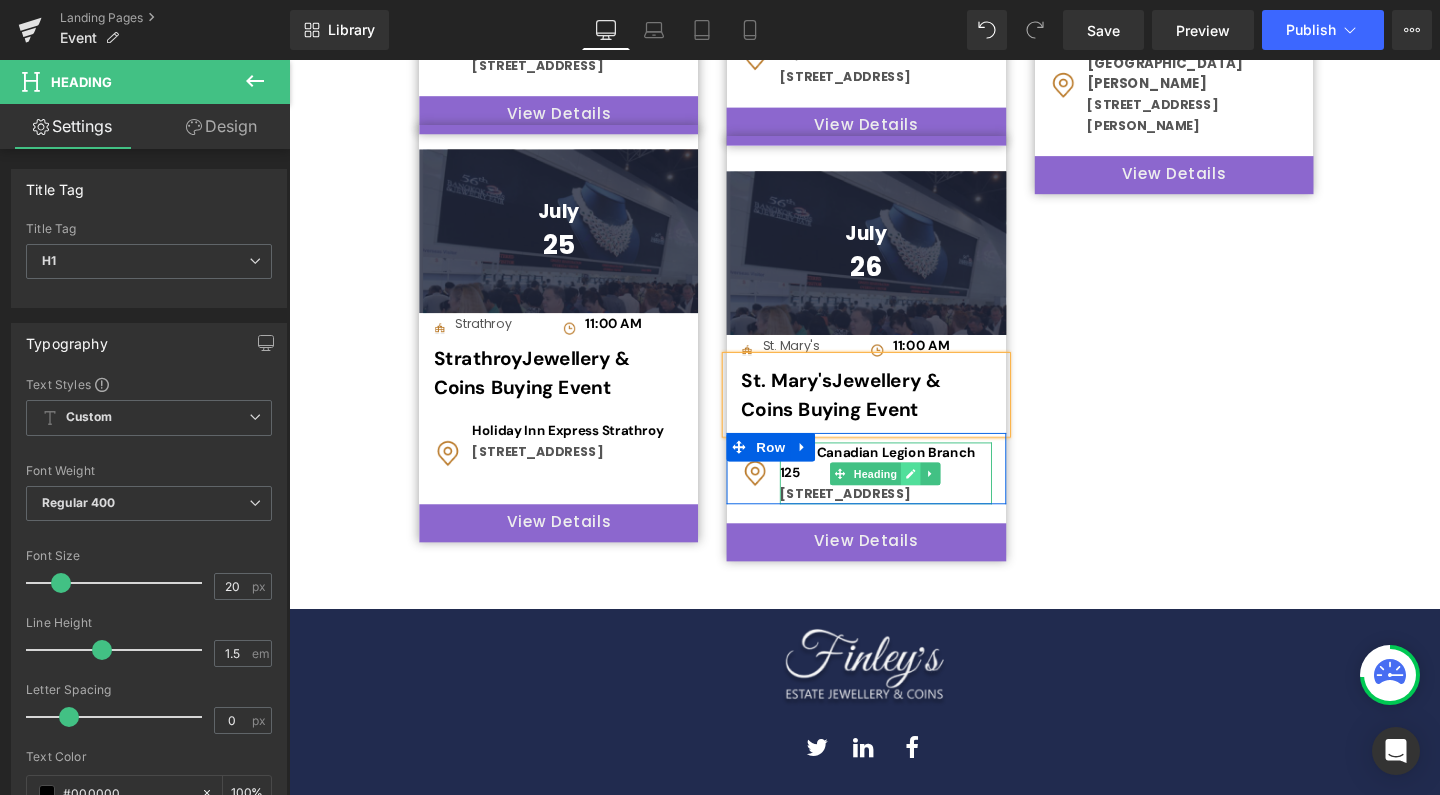 click 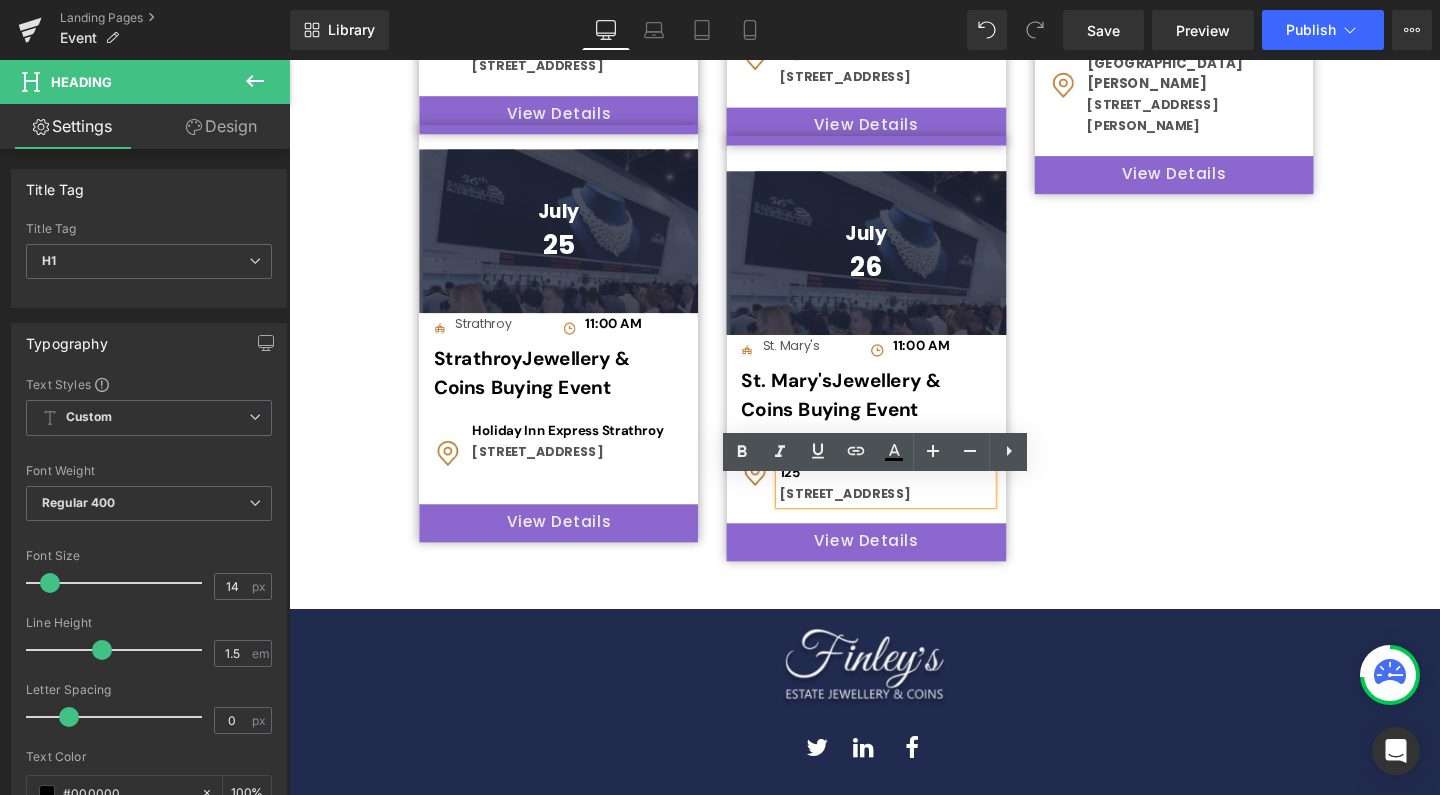 drag, startPoint x: 868, startPoint y: 577, endPoint x: 811, endPoint y: 512, distance: 86.4523 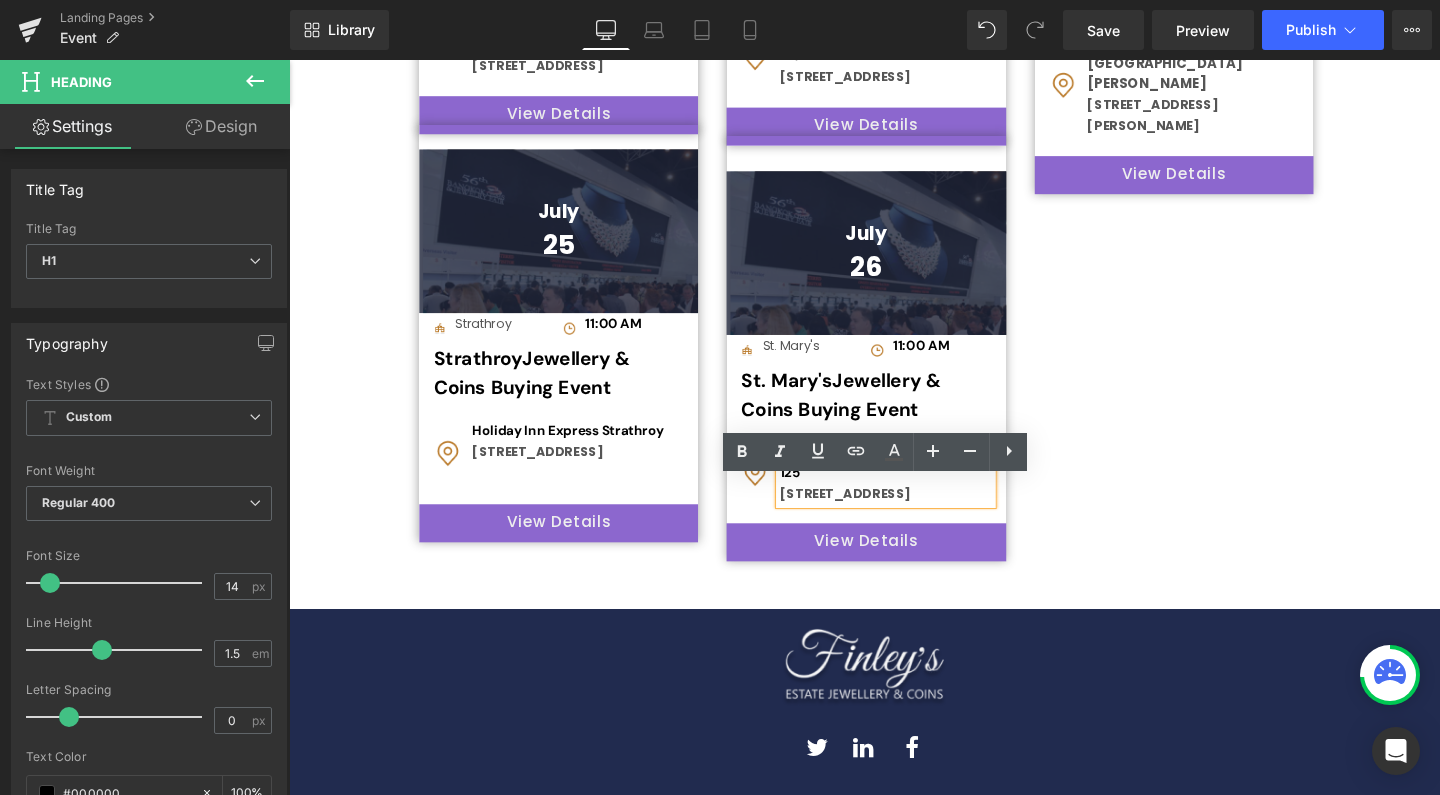 type 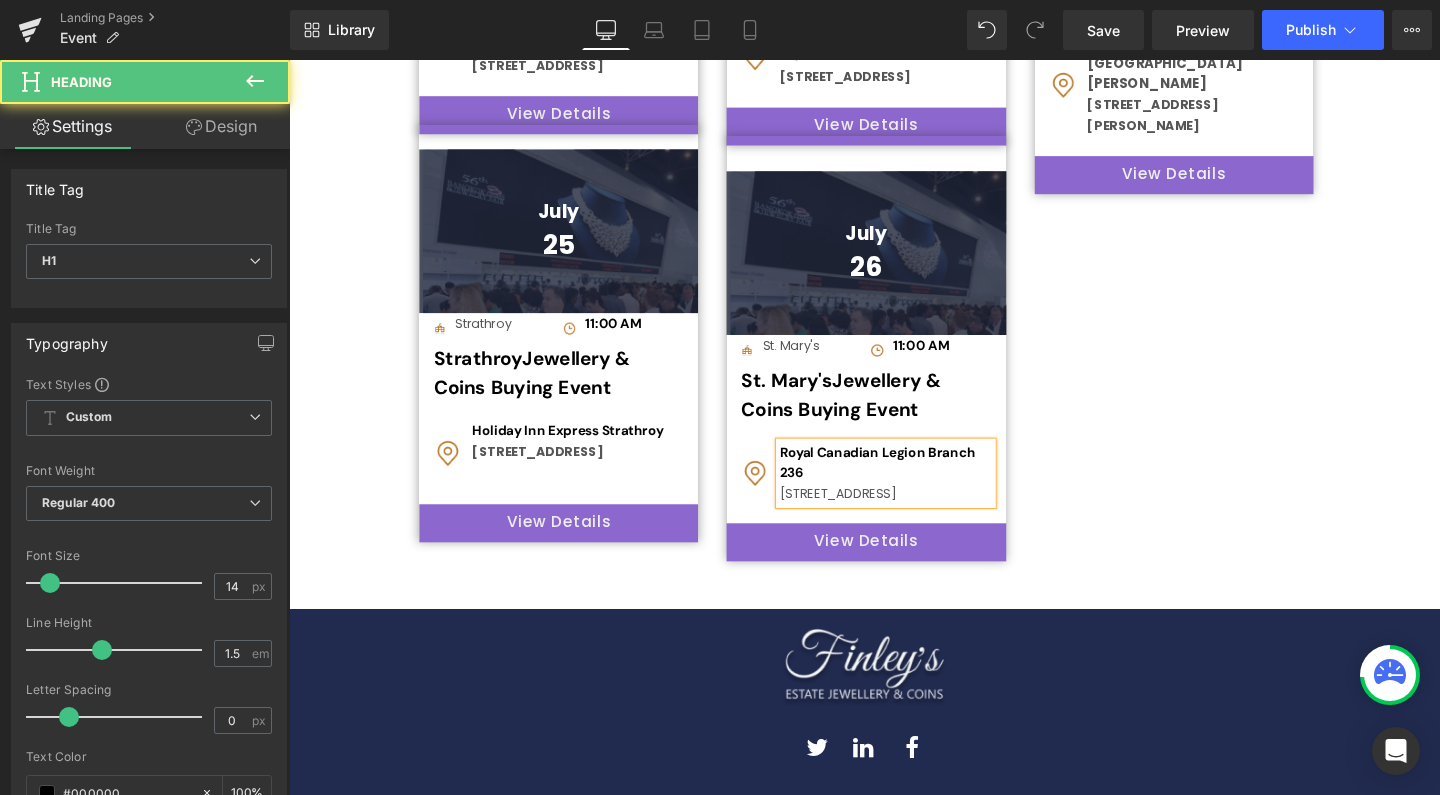 drag, startPoint x: 829, startPoint y: 581, endPoint x: 798, endPoint y: 554, distance: 41.109608 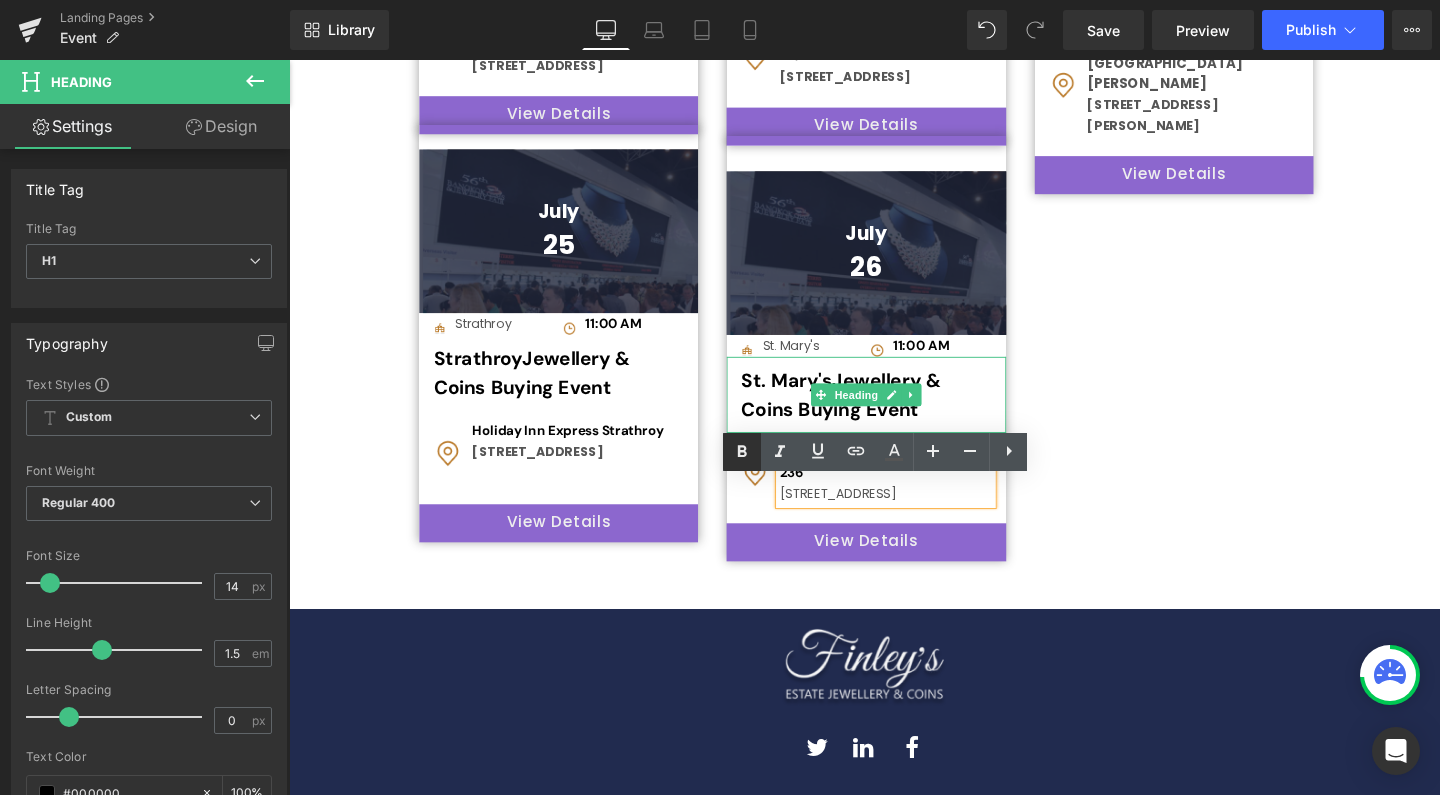 click 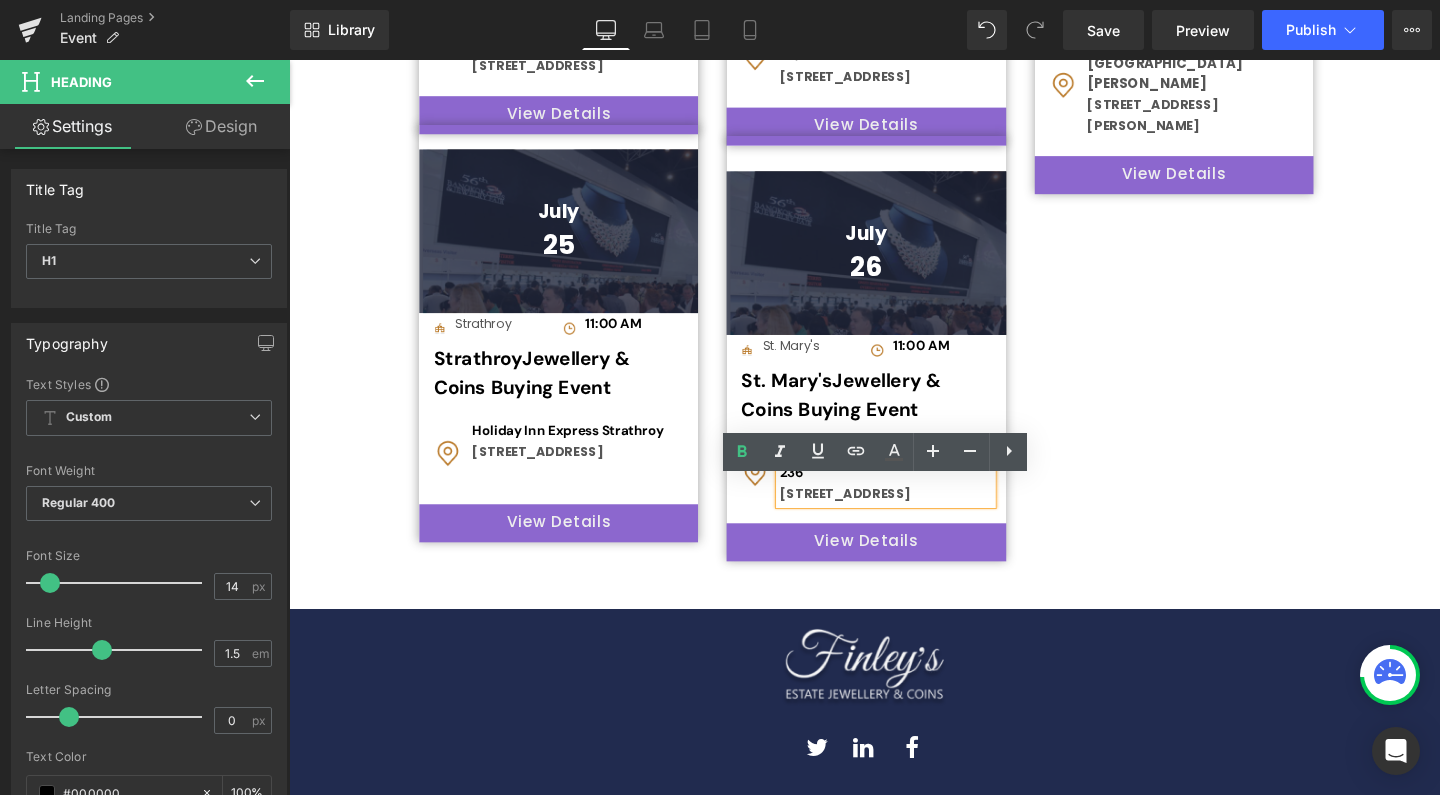 click on "July Heading         2-3 Heading         Row         Row         Image         Toronto Heading         Row         Image         11:00 AM Heading         Row         Row         Row         Bracebridge  Jewellery & Coins Buying Event Heading         Image         Quality Inn Bracebridge  [STREET_ADDRESS] Heading         Row         View Details Button         Row         July  Heading          11 Heading         Row         Row         Image         Napanee Heading         Row         Image         11:00 AM Heading         Row         Row         Row         Napanee  Jewellery & Coins Buying Event Heading         Image         [GEOGRAPHIC_DATA] [STREET_ADDRESS] Heading         Row         Row         View Details Button         July Heading         18 Heading         Row         Row         Image         [GEOGRAPHIC_DATA]         Row         Image         11:00 AM Heading         [GEOGRAPHIC_DATA]         [GEOGRAPHIC_DATA]" at bounding box center (896, -321) 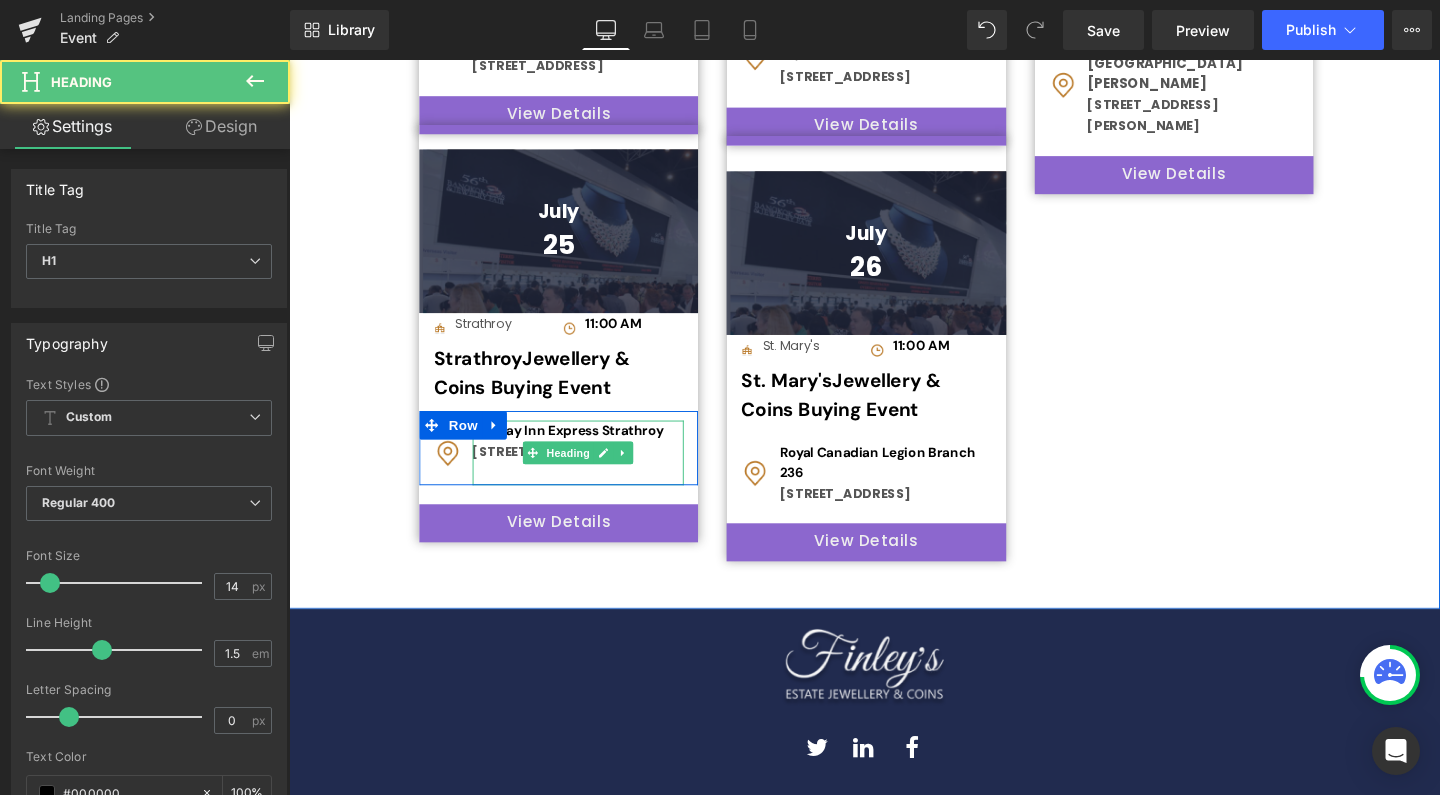 click on "[STREET_ADDRESS]" at bounding box center [593, 471] 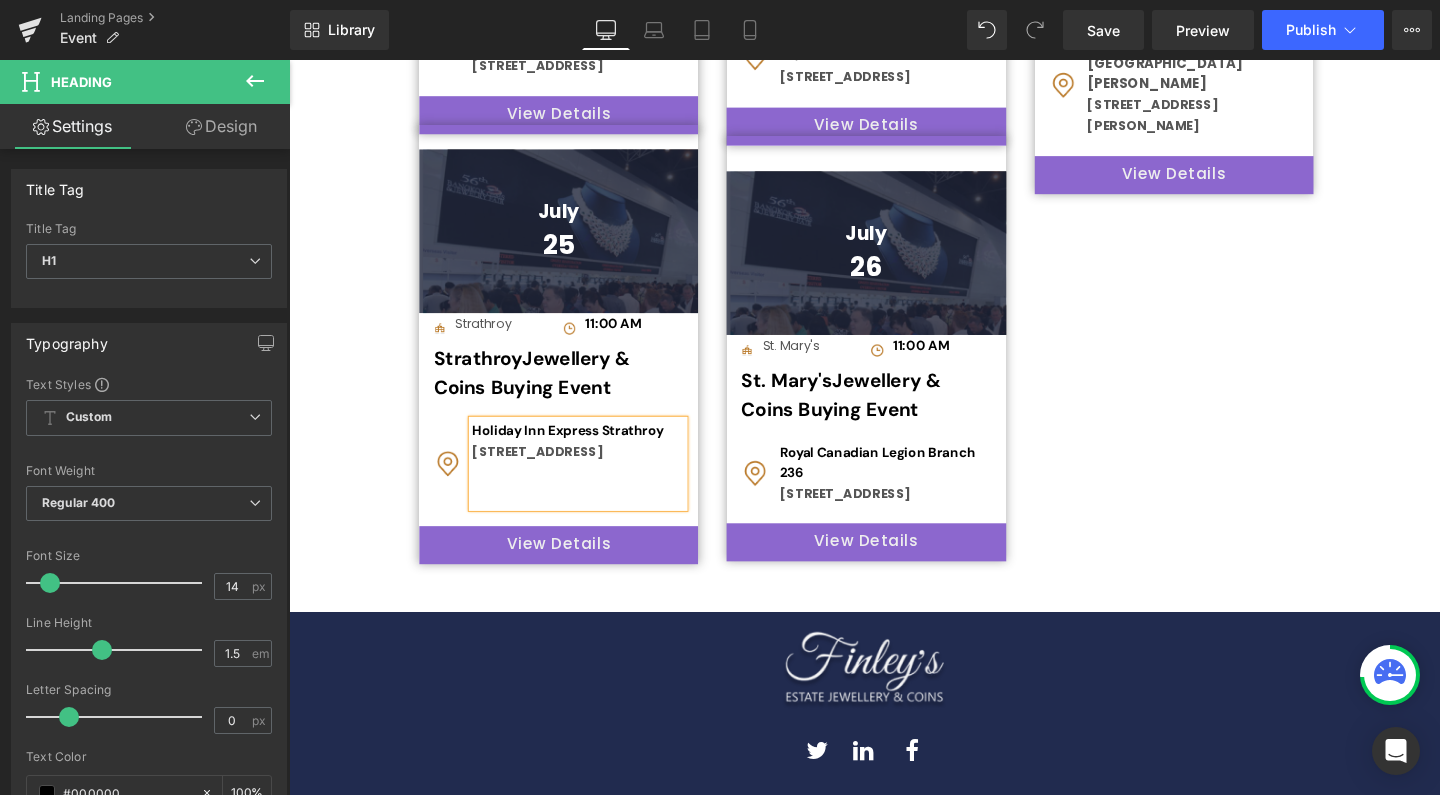 click on "July Heading         2-3 Heading         Row         Row         Image         Toronto Heading         Row         Image         11:00 AM Heading         Row         Row         Row         Bracebridge  Jewellery & Coins Buying Event Heading         Image         Quality Inn Bracebridge  [STREET_ADDRESS] Heading         Row         View Details Button         Row         July  Heading          11 Heading         Row         Row         Image         Napanee Heading         Row         Image         11:00 AM Heading         Row         Row         Row         Napanee  Jewellery & Coins Buying Event Heading         Image         [GEOGRAPHIC_DATA] [STREET_ADDRESS] Heading         Row         Row         View Details Button         July Heading         18 Heading         Row         Row         Image         [GEOGRAPHIC_DATA]         Row         Image         11:00 AM Heading         [GEOGRAPHIC_DATA]         [GEOGRAPHIC_DATA]" at bounding box center [896, -319] 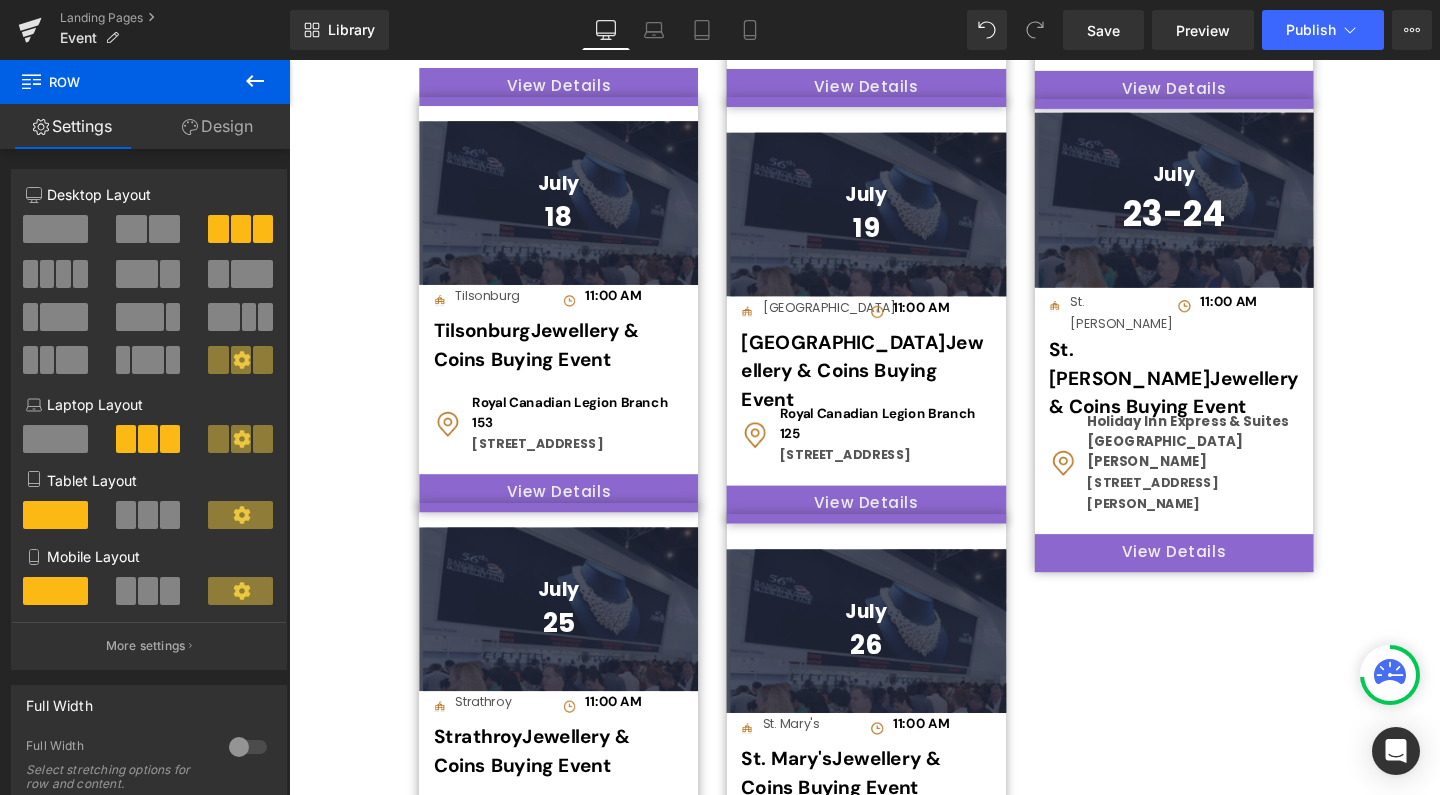 scroll, scrollTop: 1610, scrollLeft: 0, axis: vertical 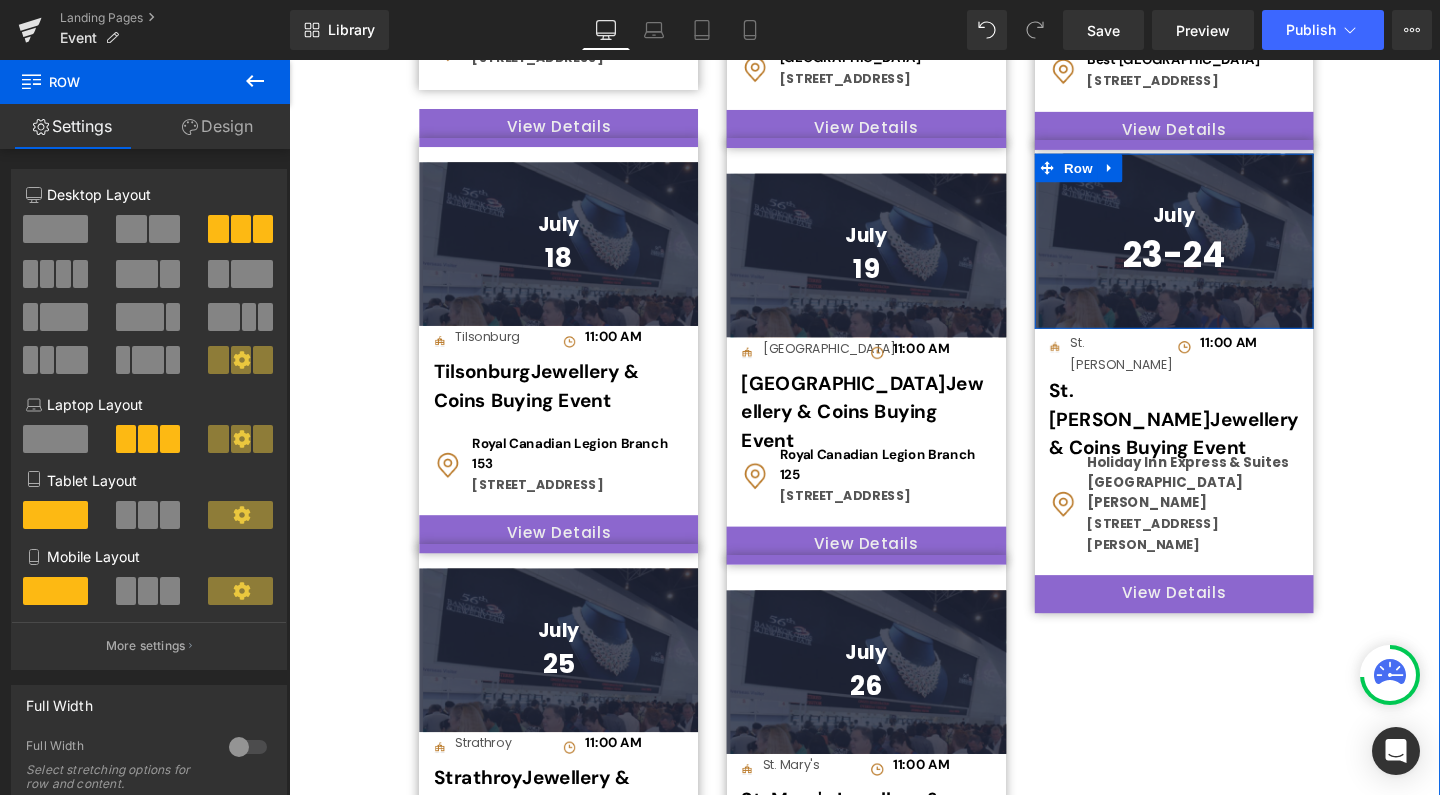click at bounding box center (1145, 159) 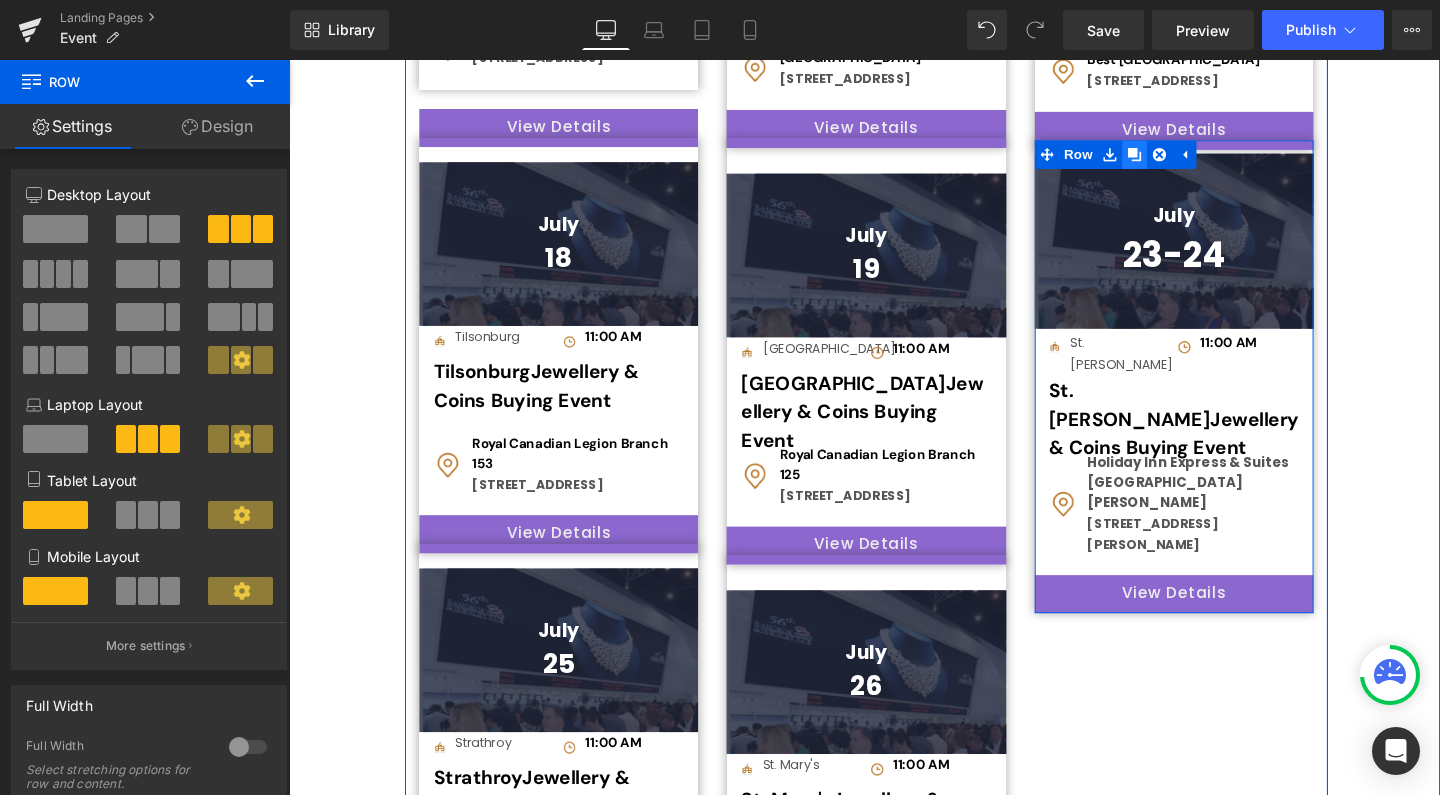 click 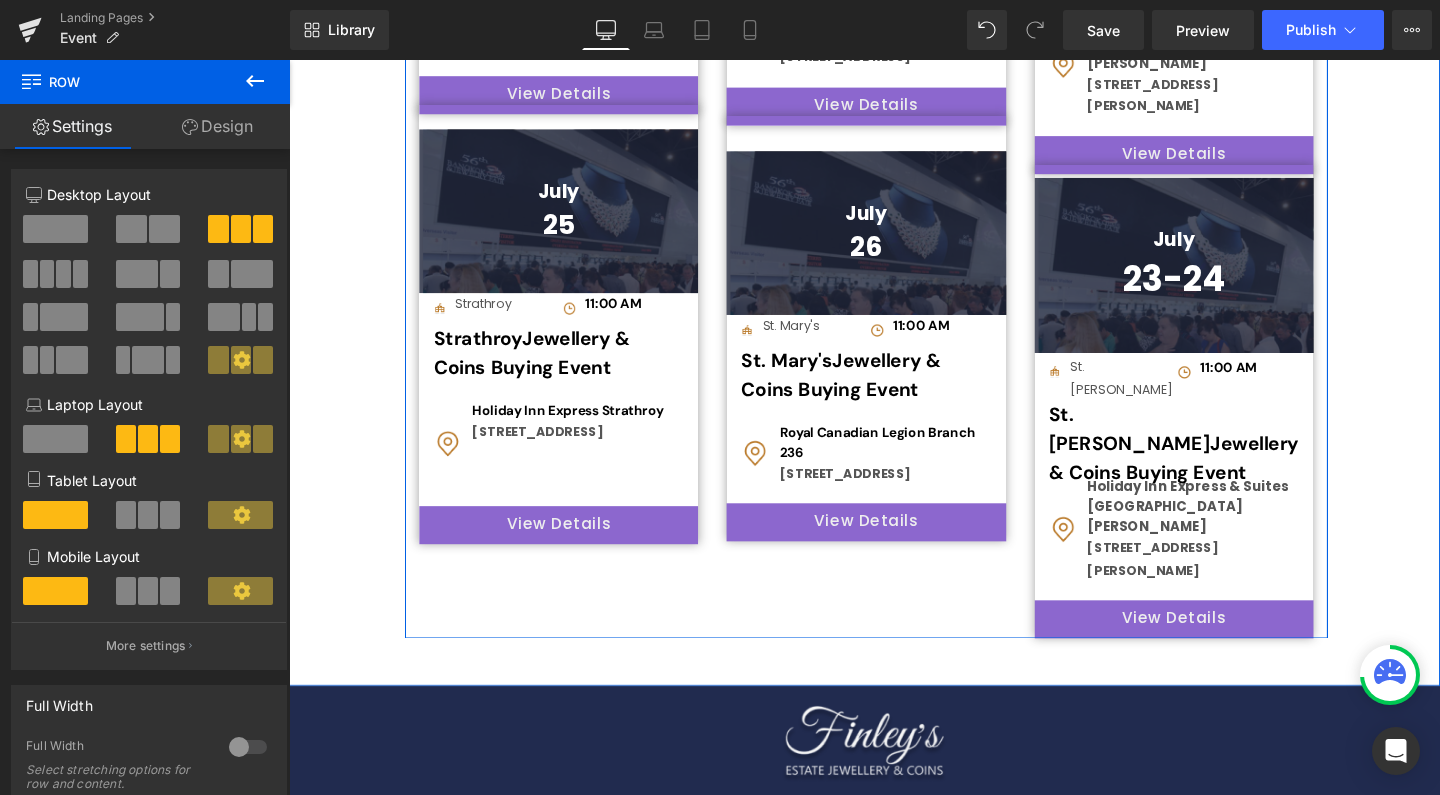 scroll, scrollTop: 2075, scrollLeft: 0, axis: vertical 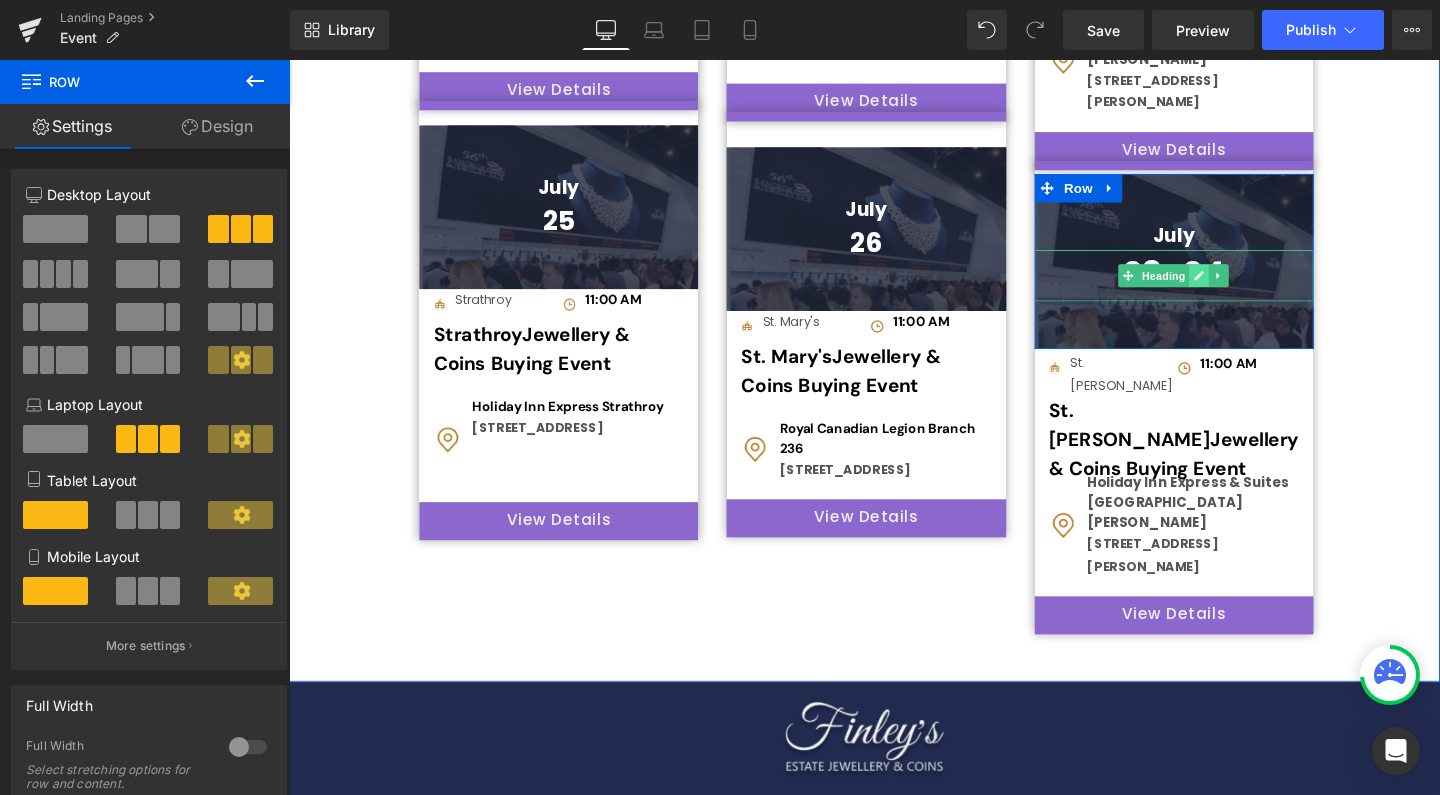 click 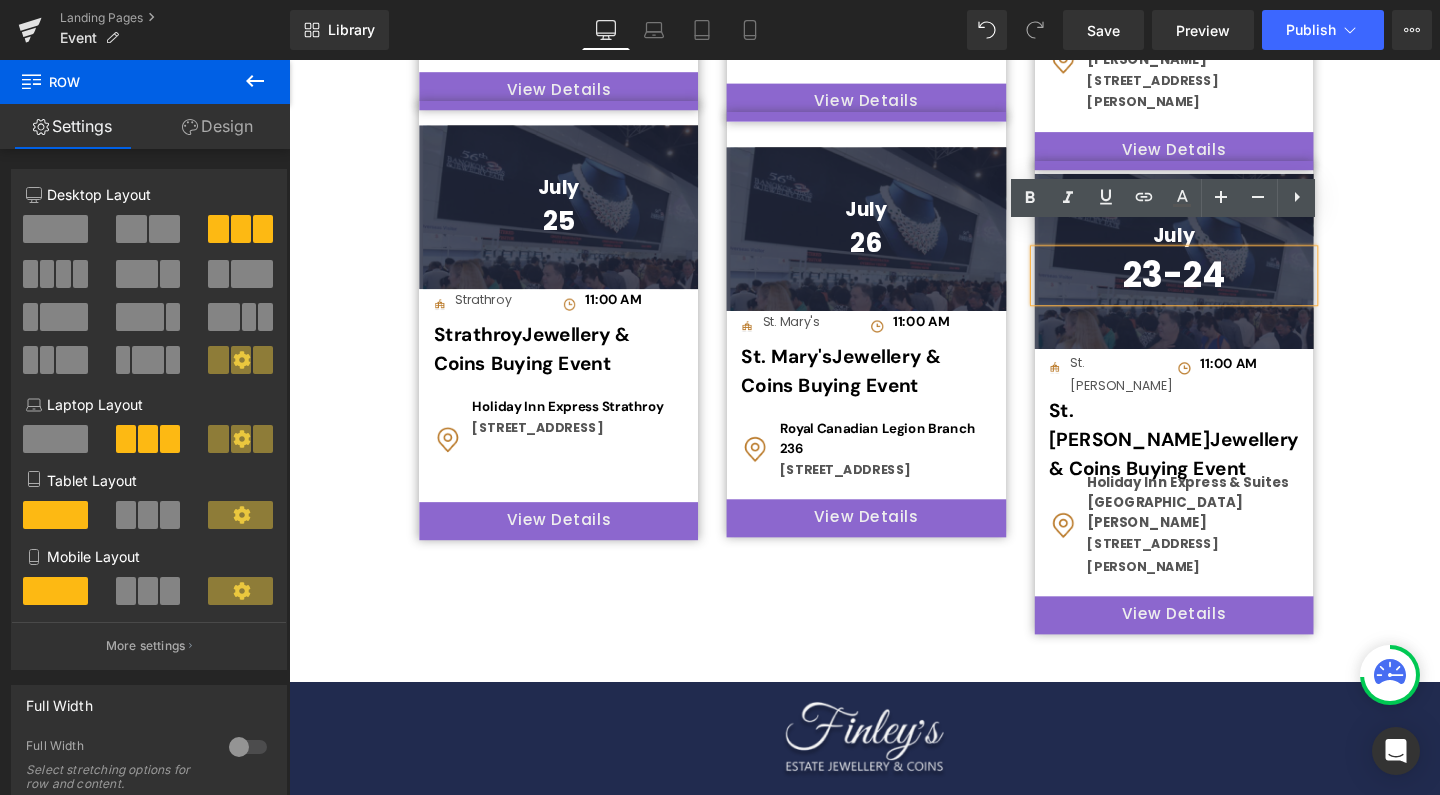 click on "23-24" at bounding box center (1219, 287) 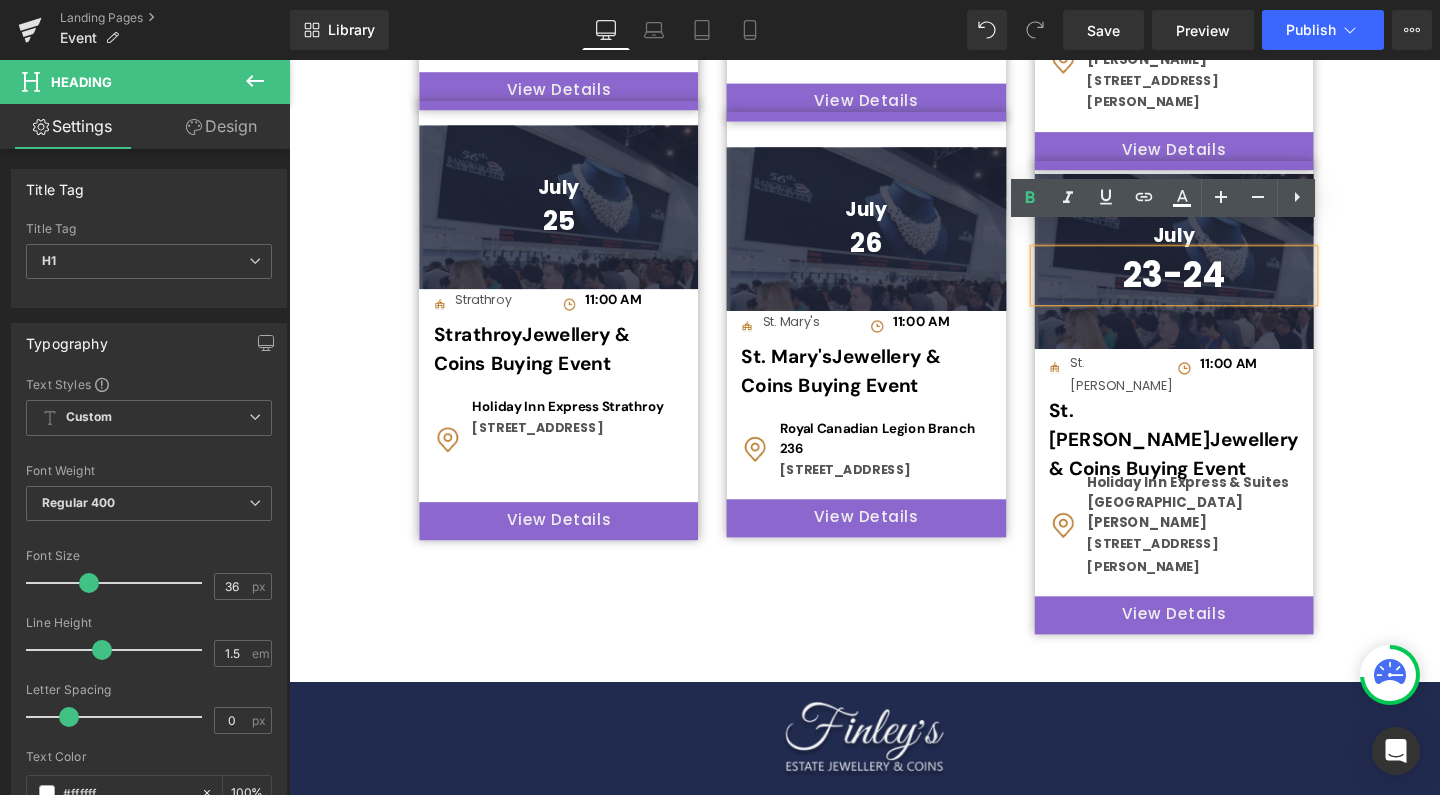 type 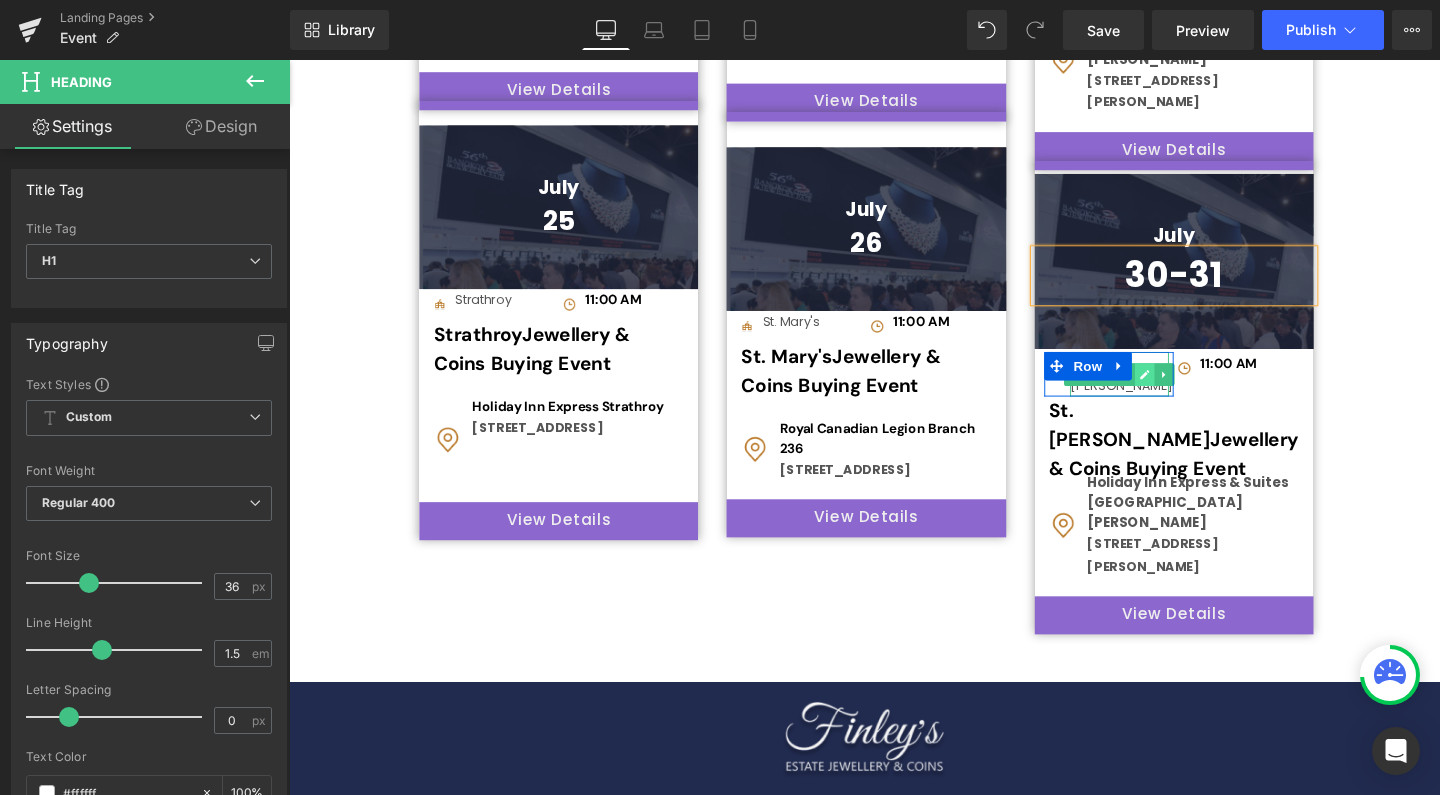 click 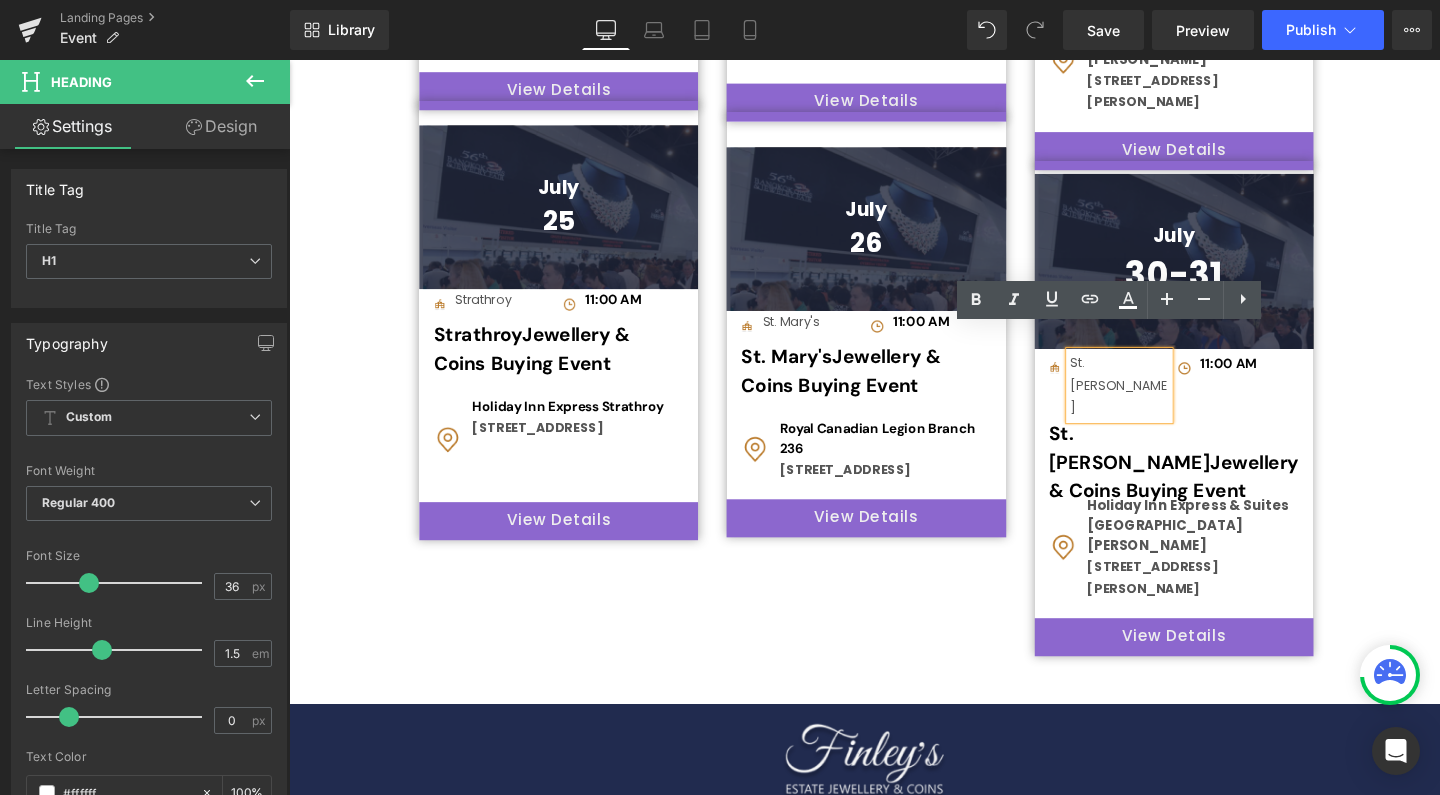 click on "St. [PERSON_NAME]" at bounding box center [1162, 402] 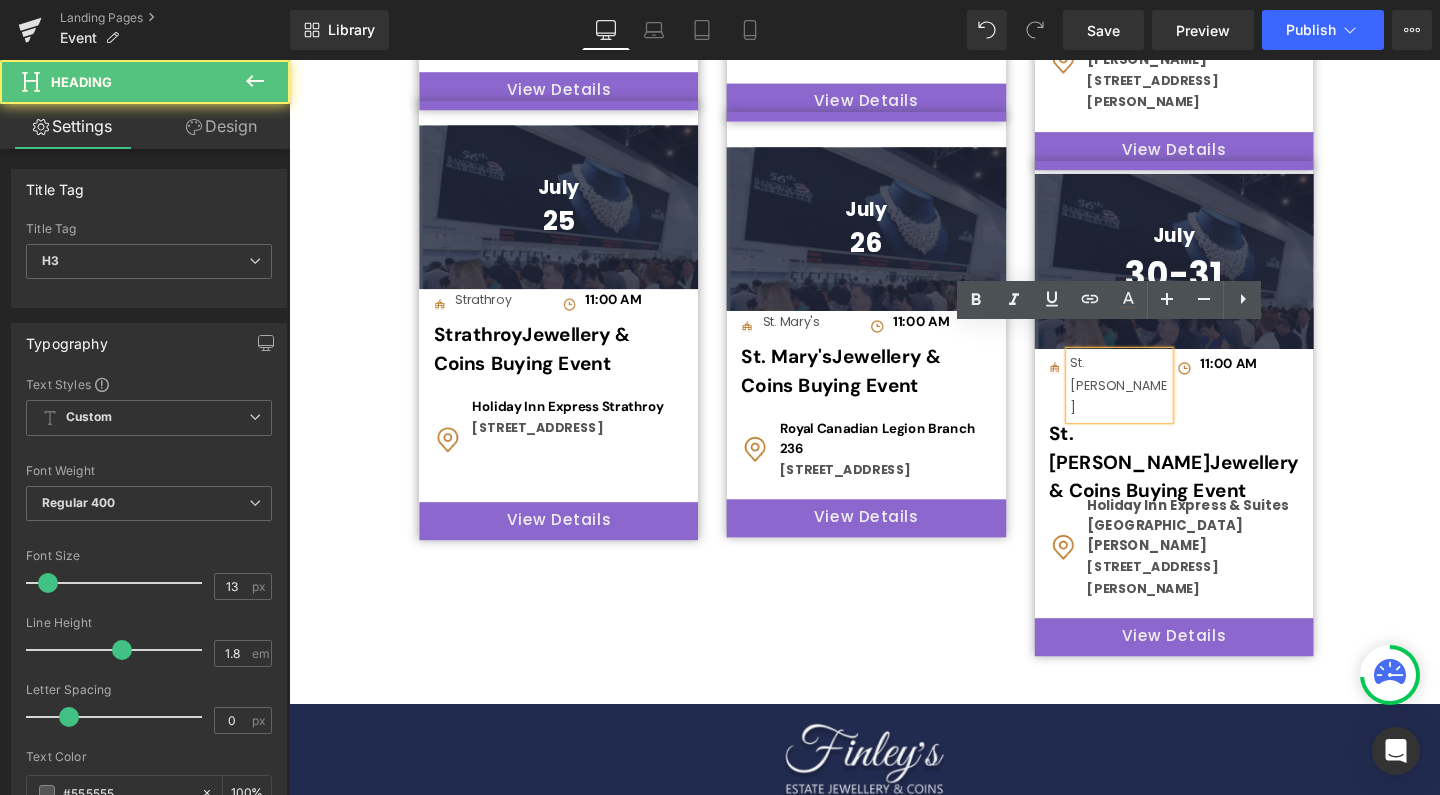 type 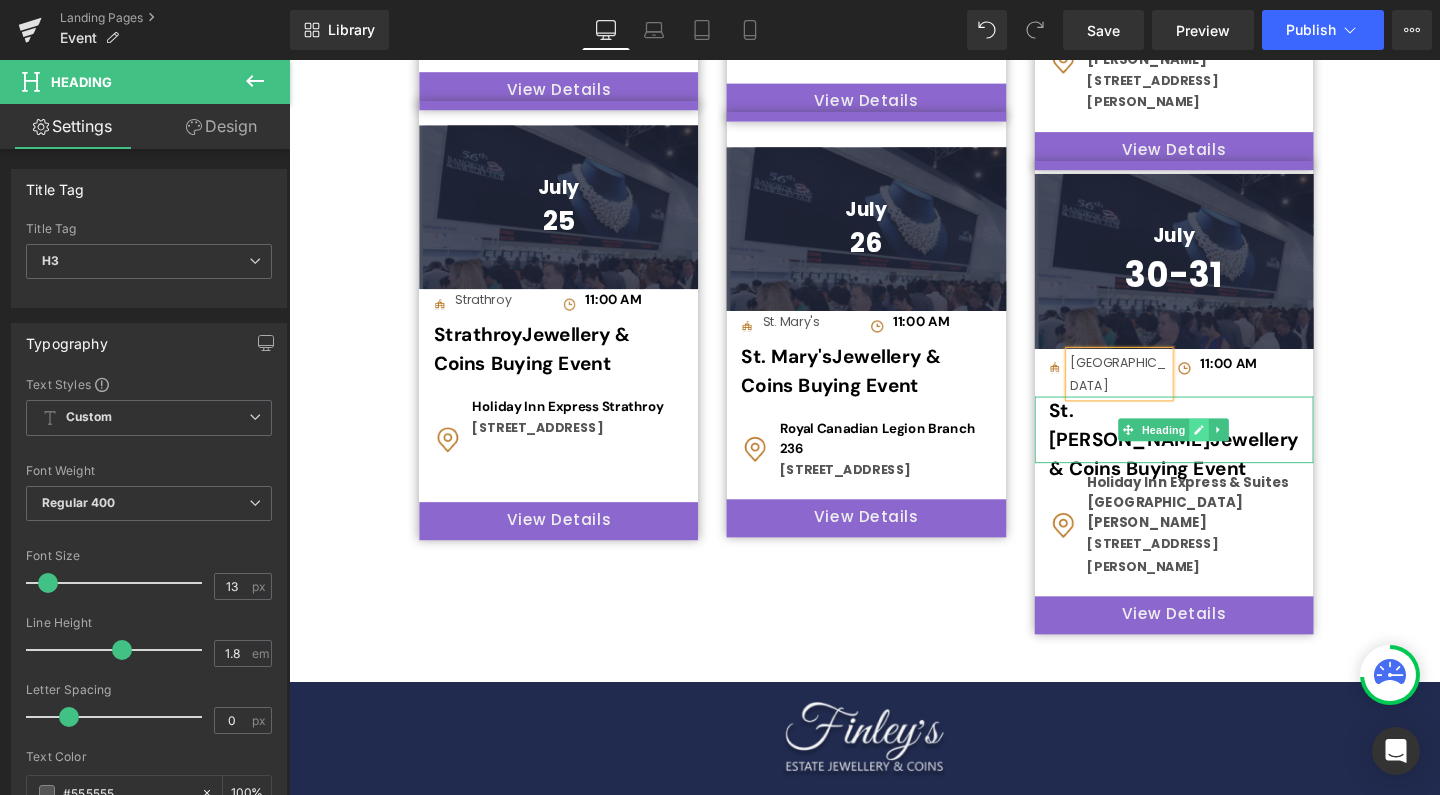 click 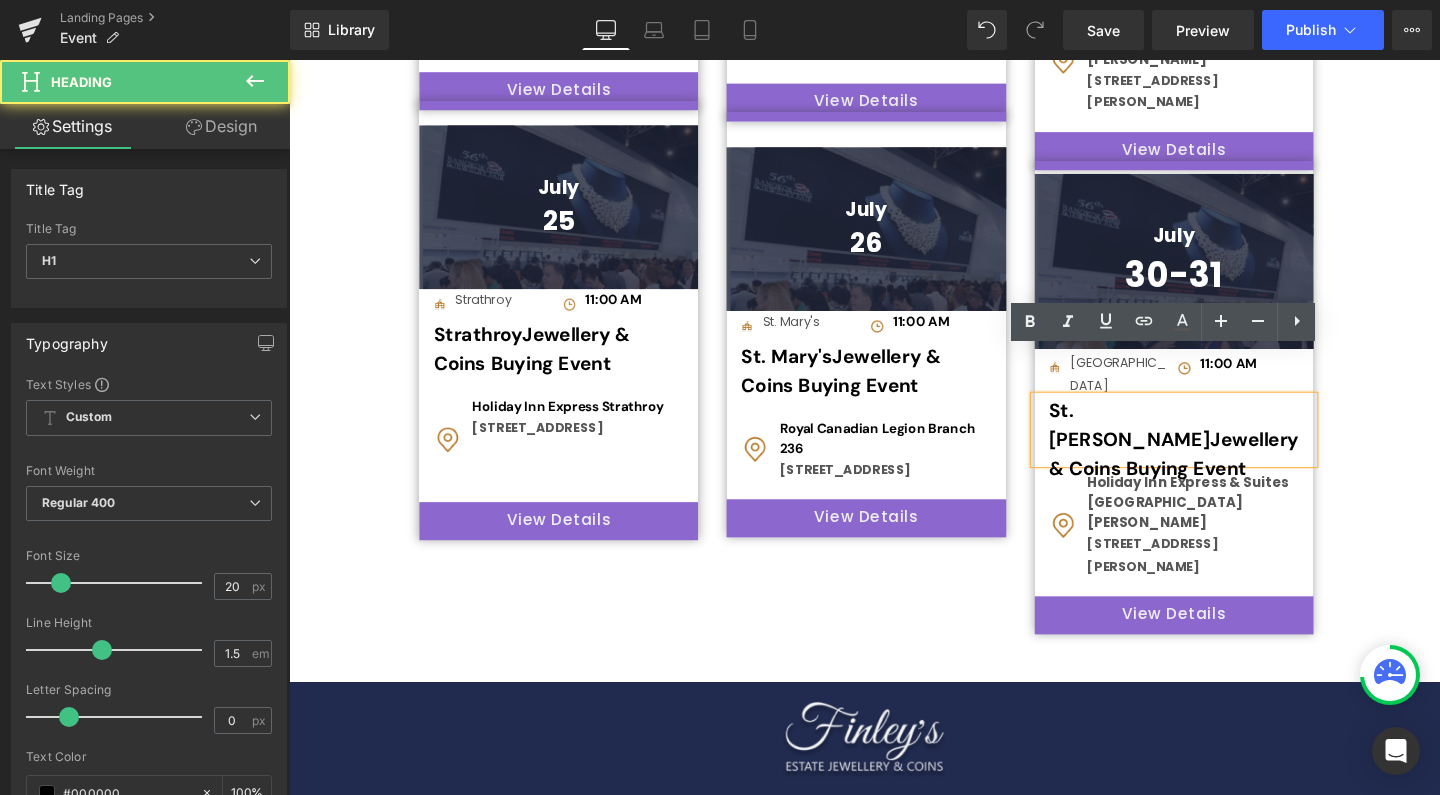 click on "St. [PERSON_NAME] & Coins Buying Event" at bounding box center [1219, 459] 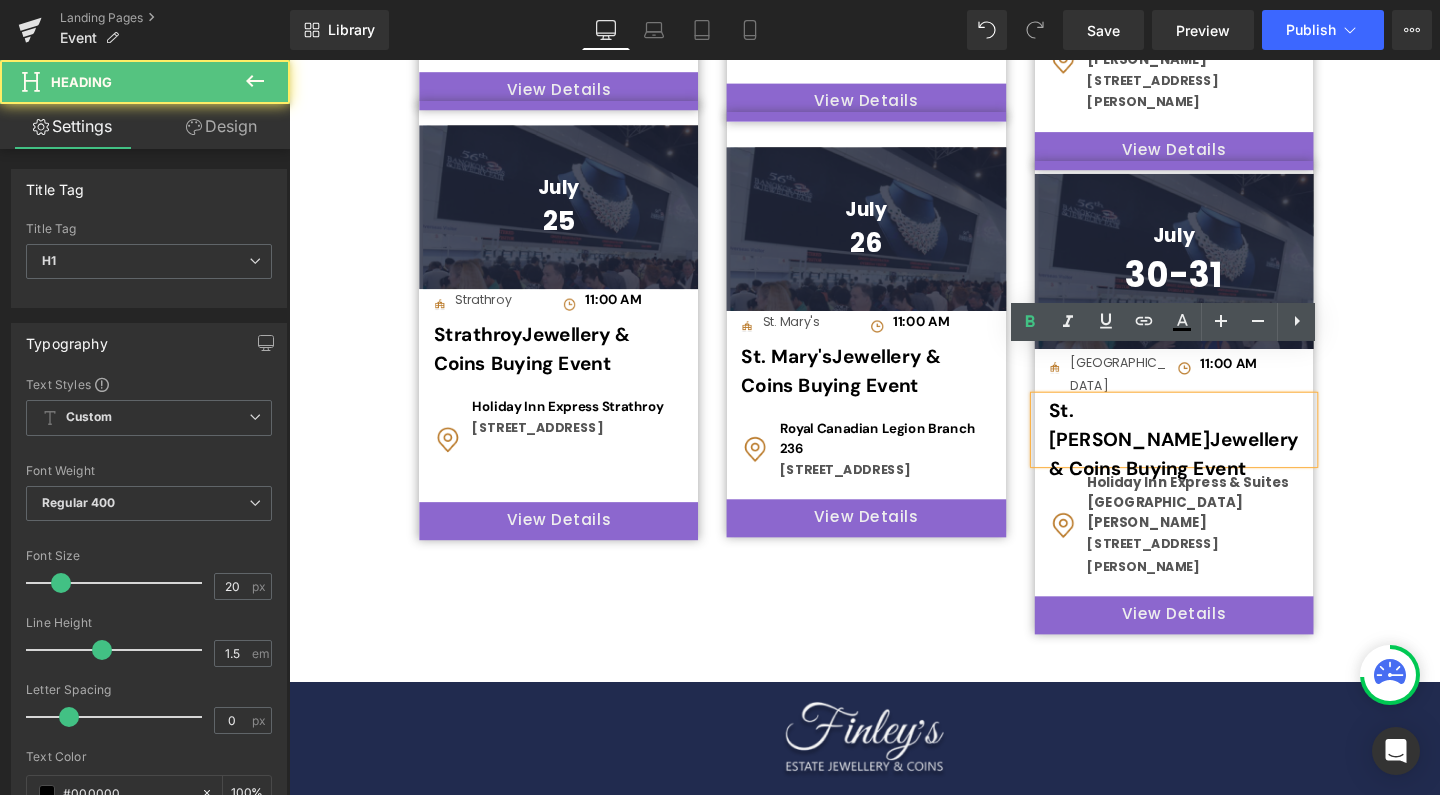 type 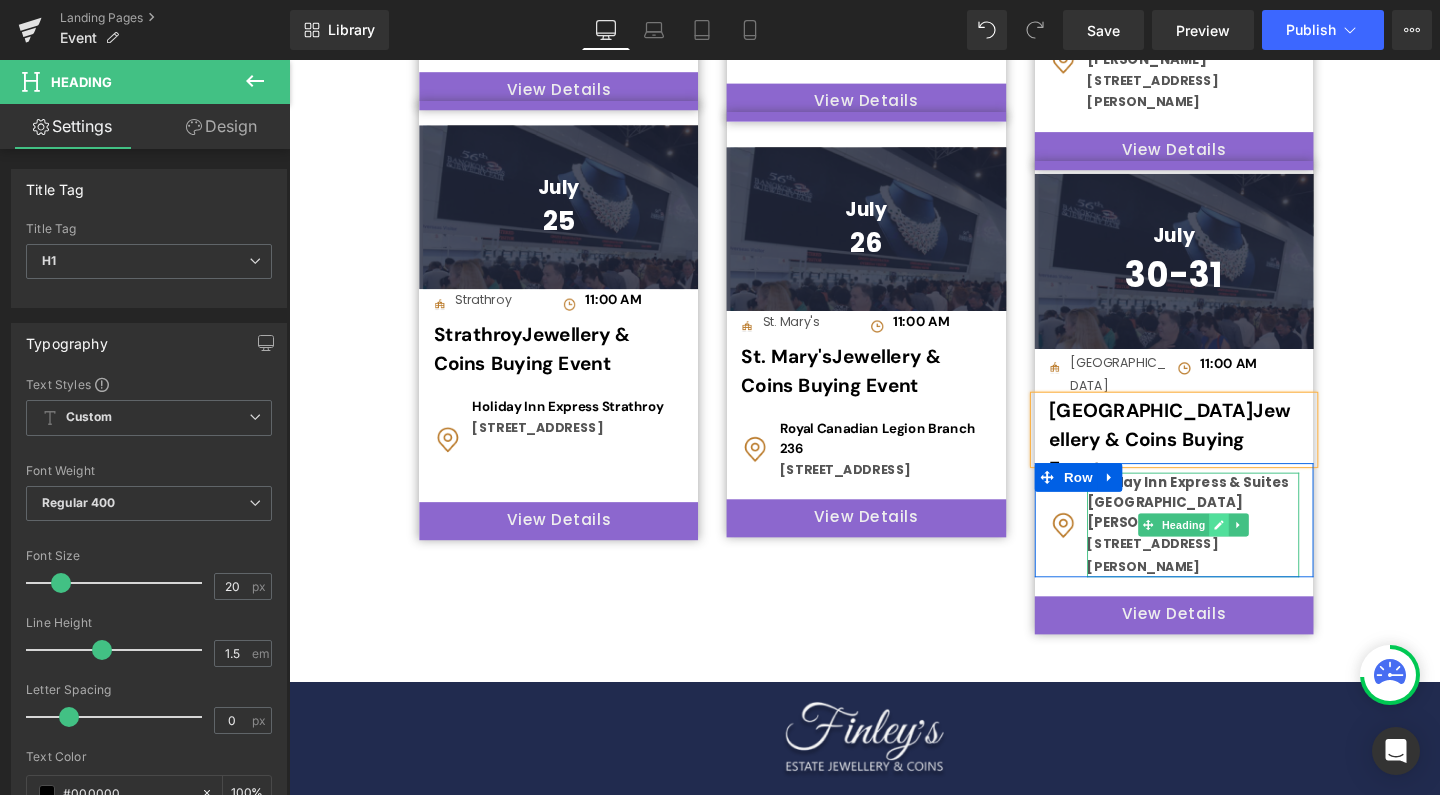 click 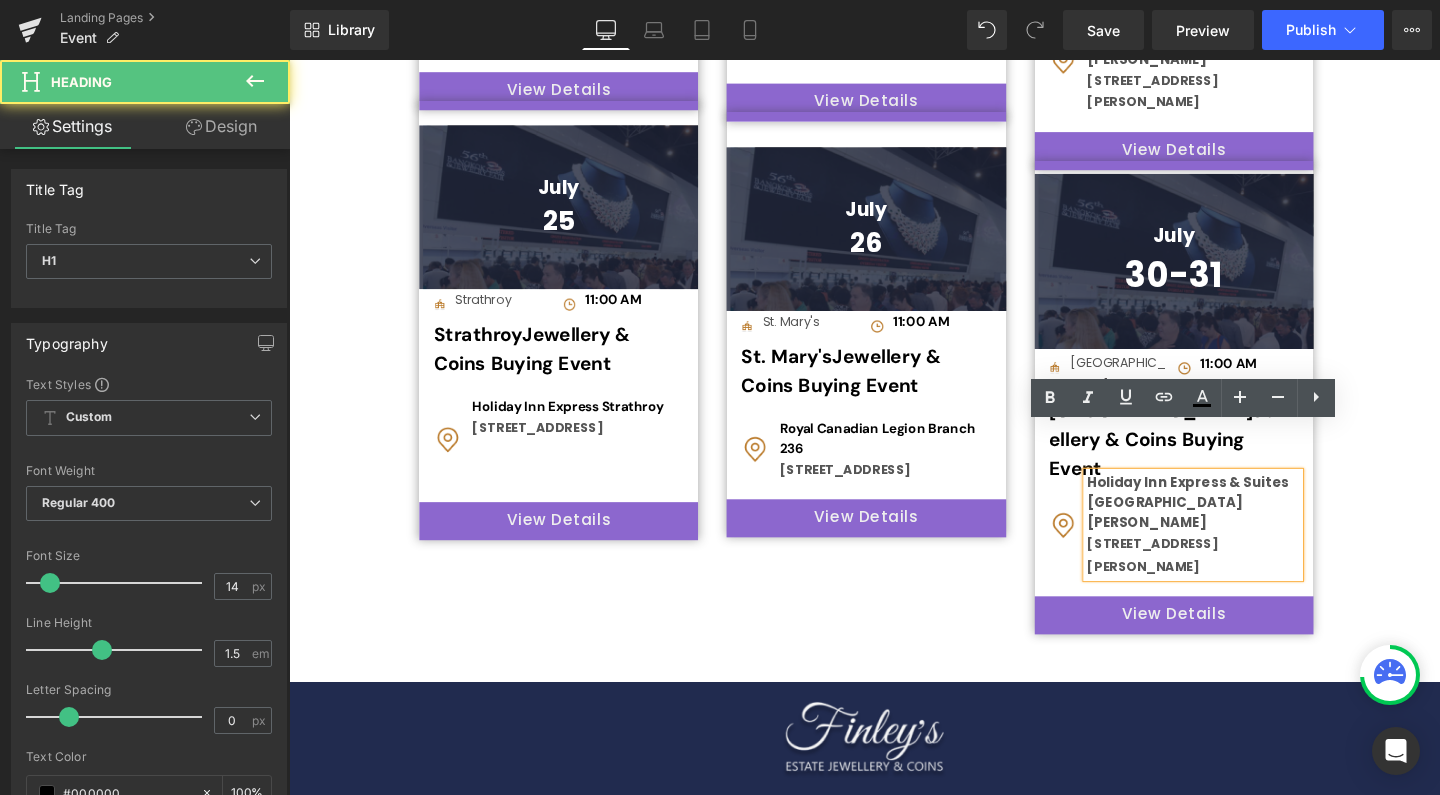 drag, startPoint x: 1194, startPoint y: 528, endPoint x: 1134, endPoint y: 462, distance: 89.19641 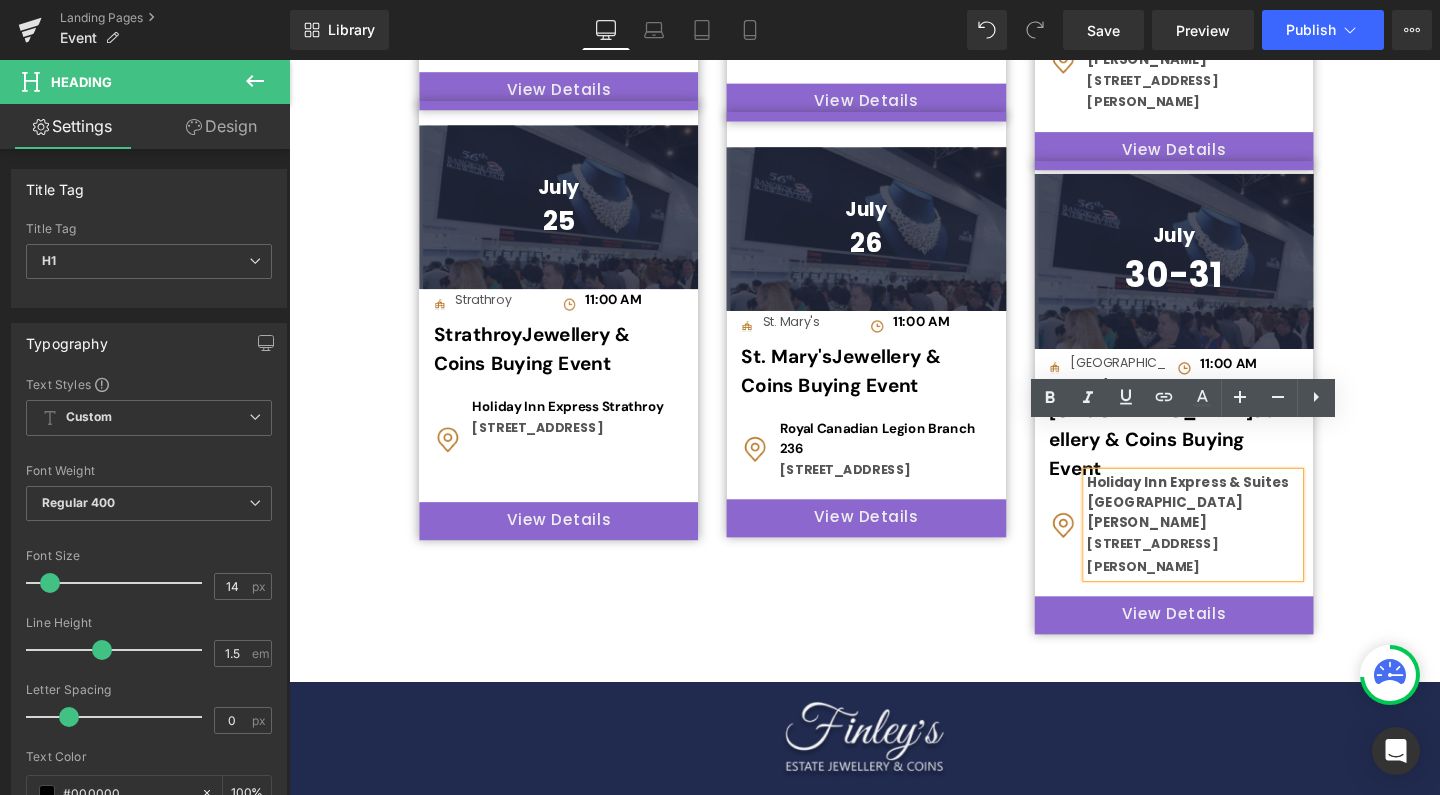 type 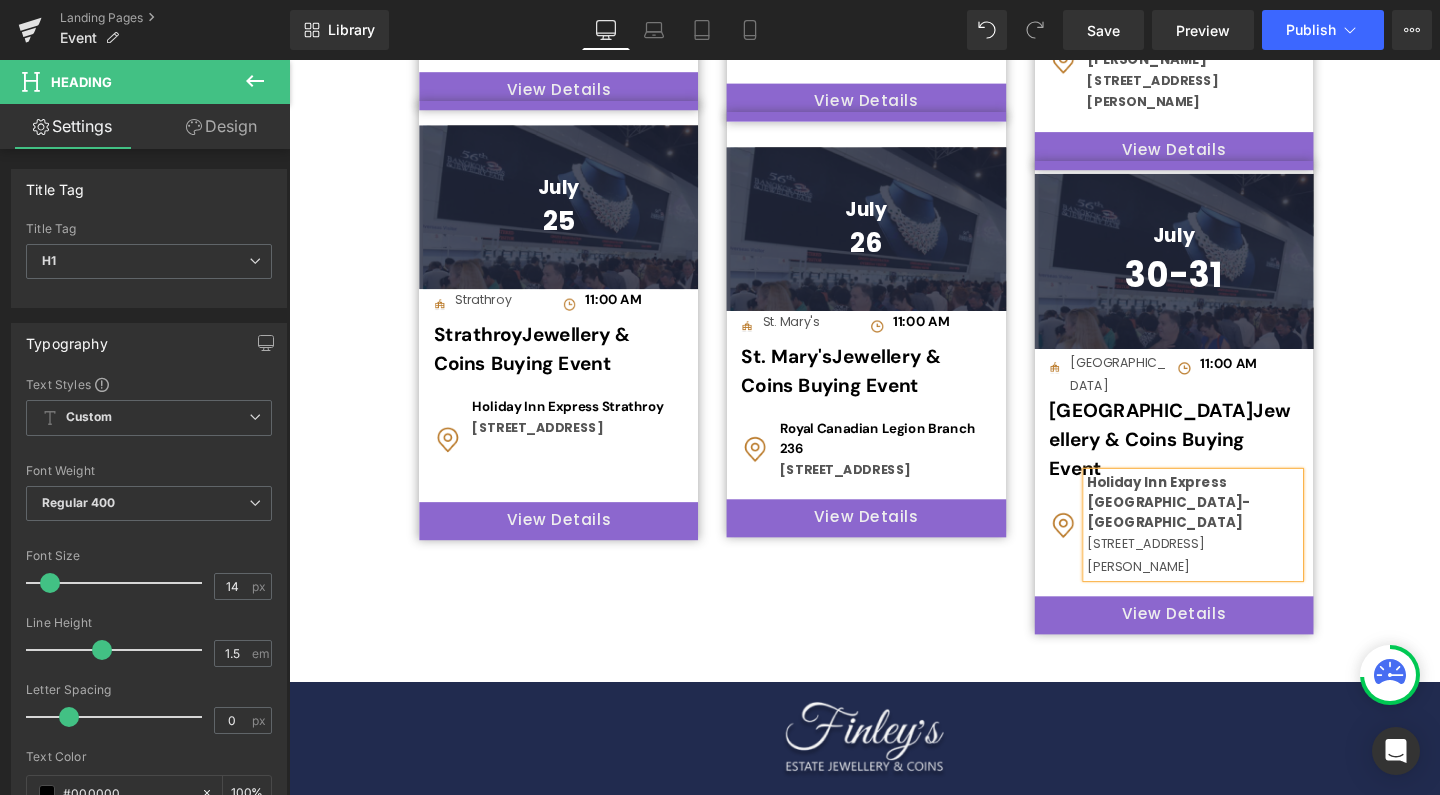 drag, startPoint x: 1186, startPoint y: 519, endPoint x: 1125, endPoint y: 495, distance: 65.551506 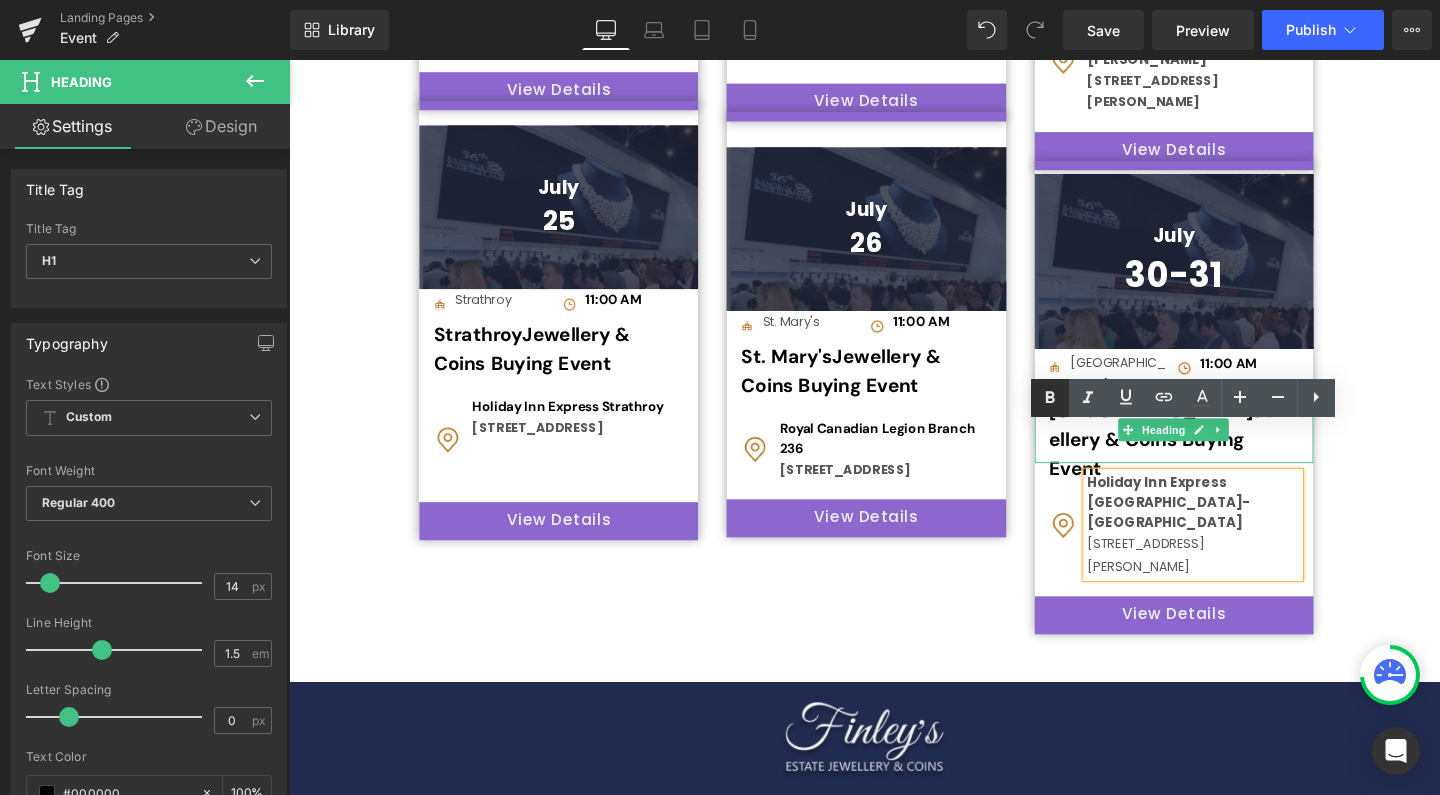 click 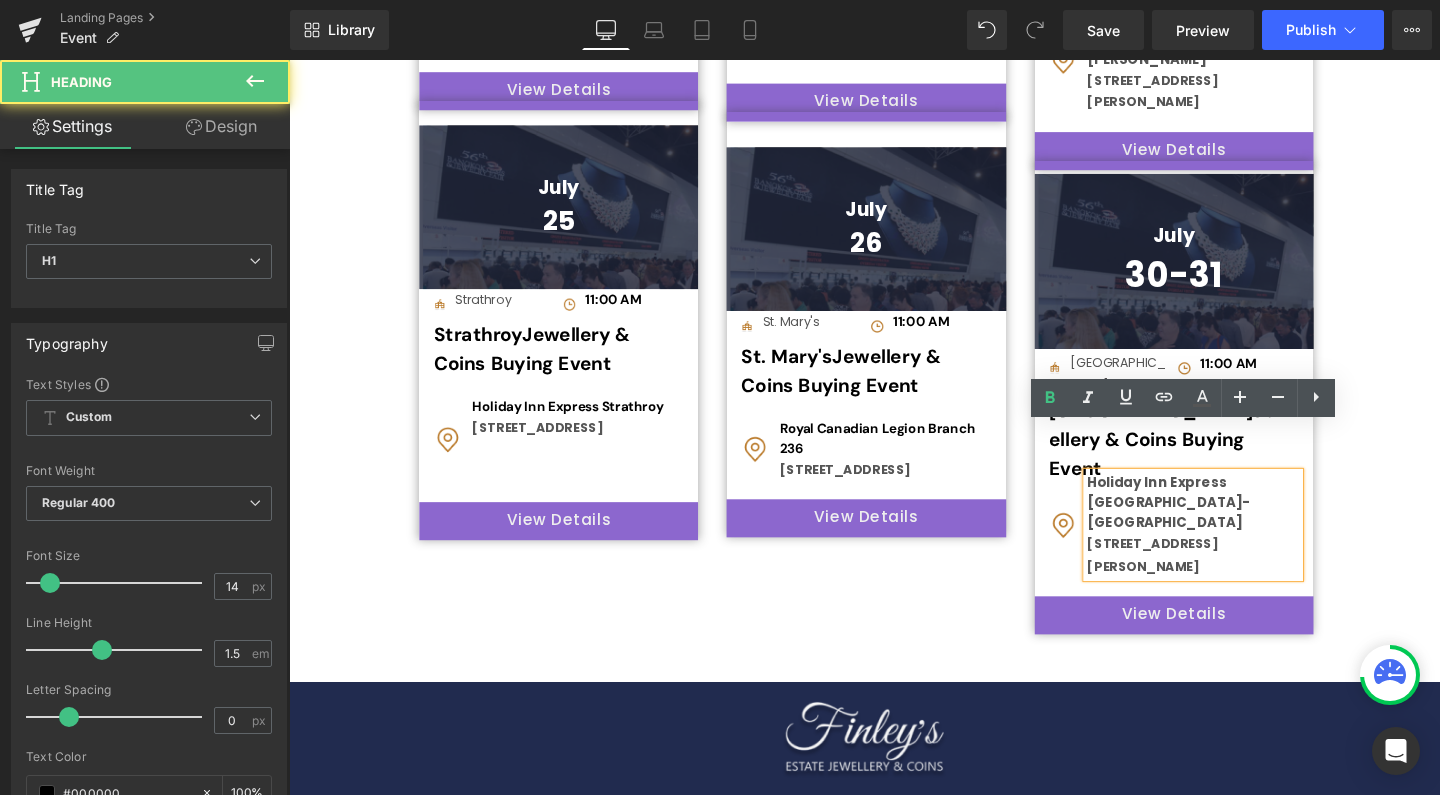 click on "[STREET_ADDRESS][PERSON_NAME]" at bounding box center (1239, 580) 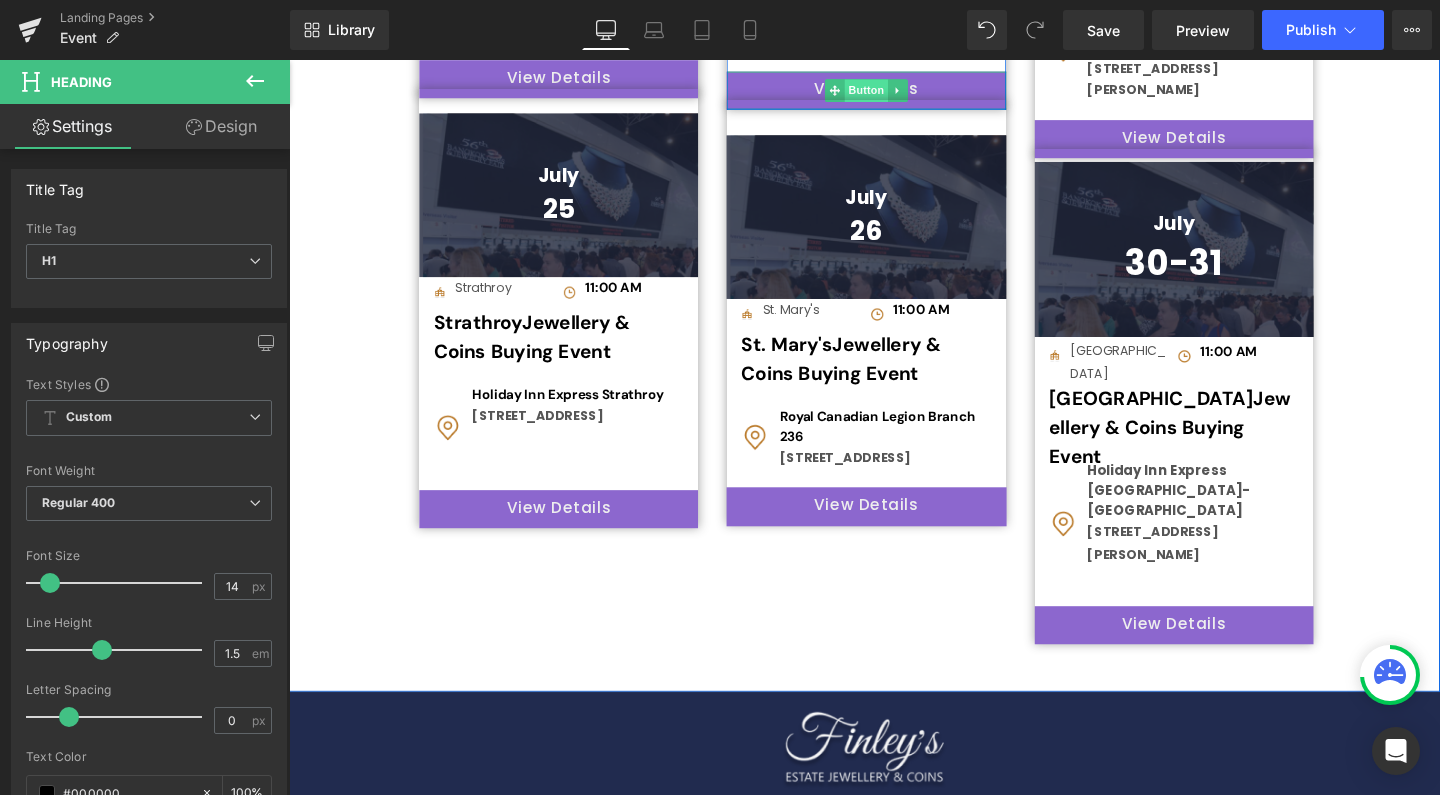 scroll, scrollTop: 2147, scrollLeft: 0, axis: vertical 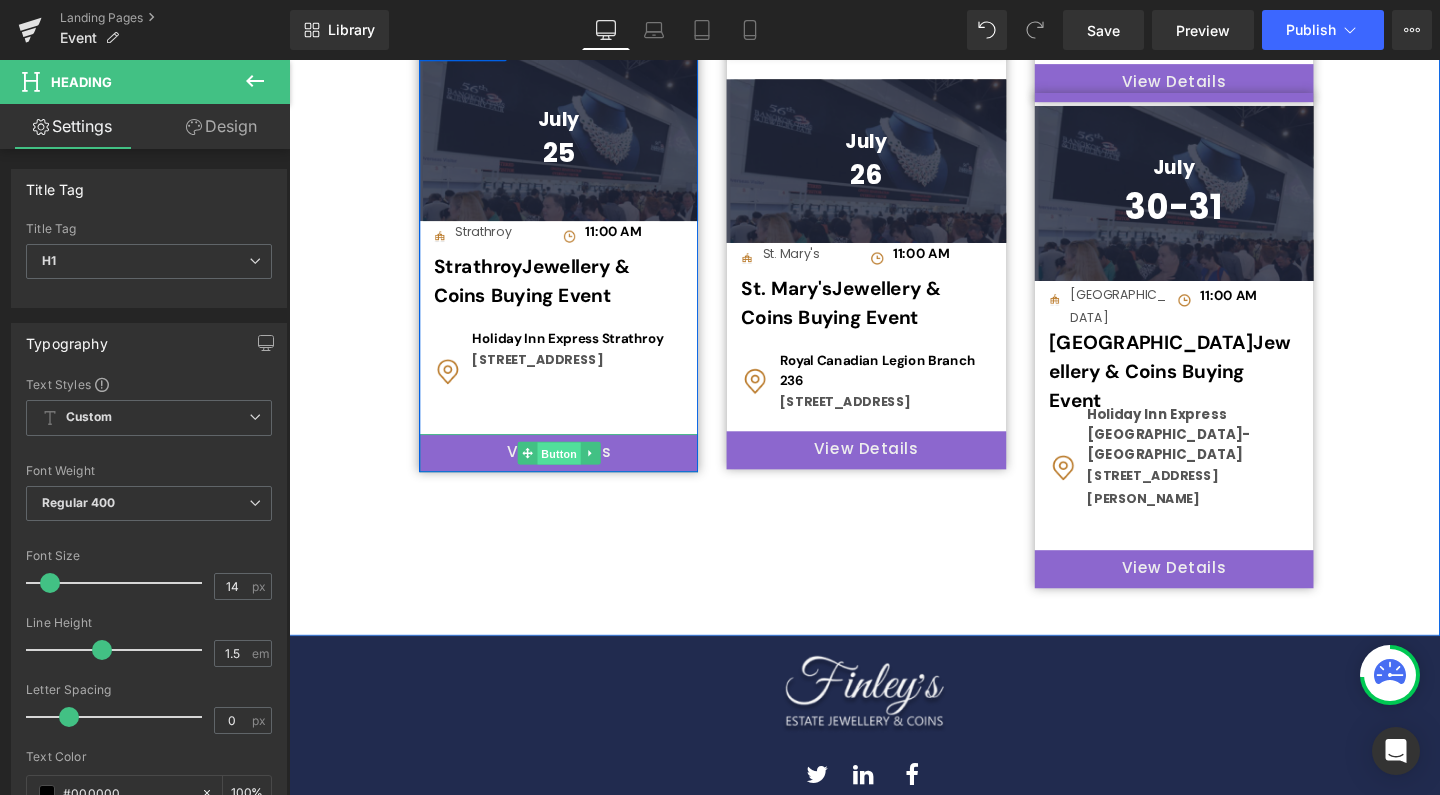click on "Button" at bounding box center (573, 474) 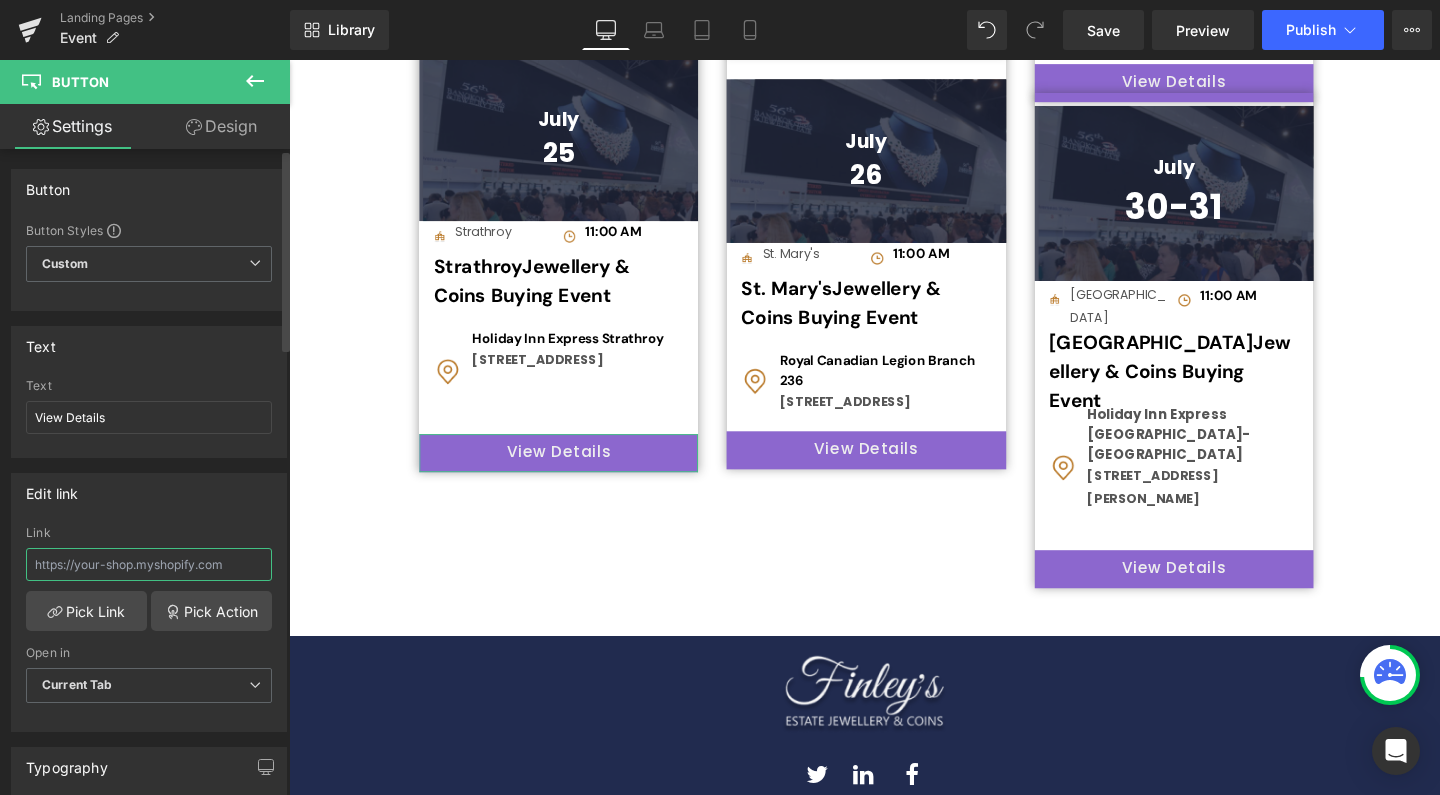 click at bounding box center [149, 564] 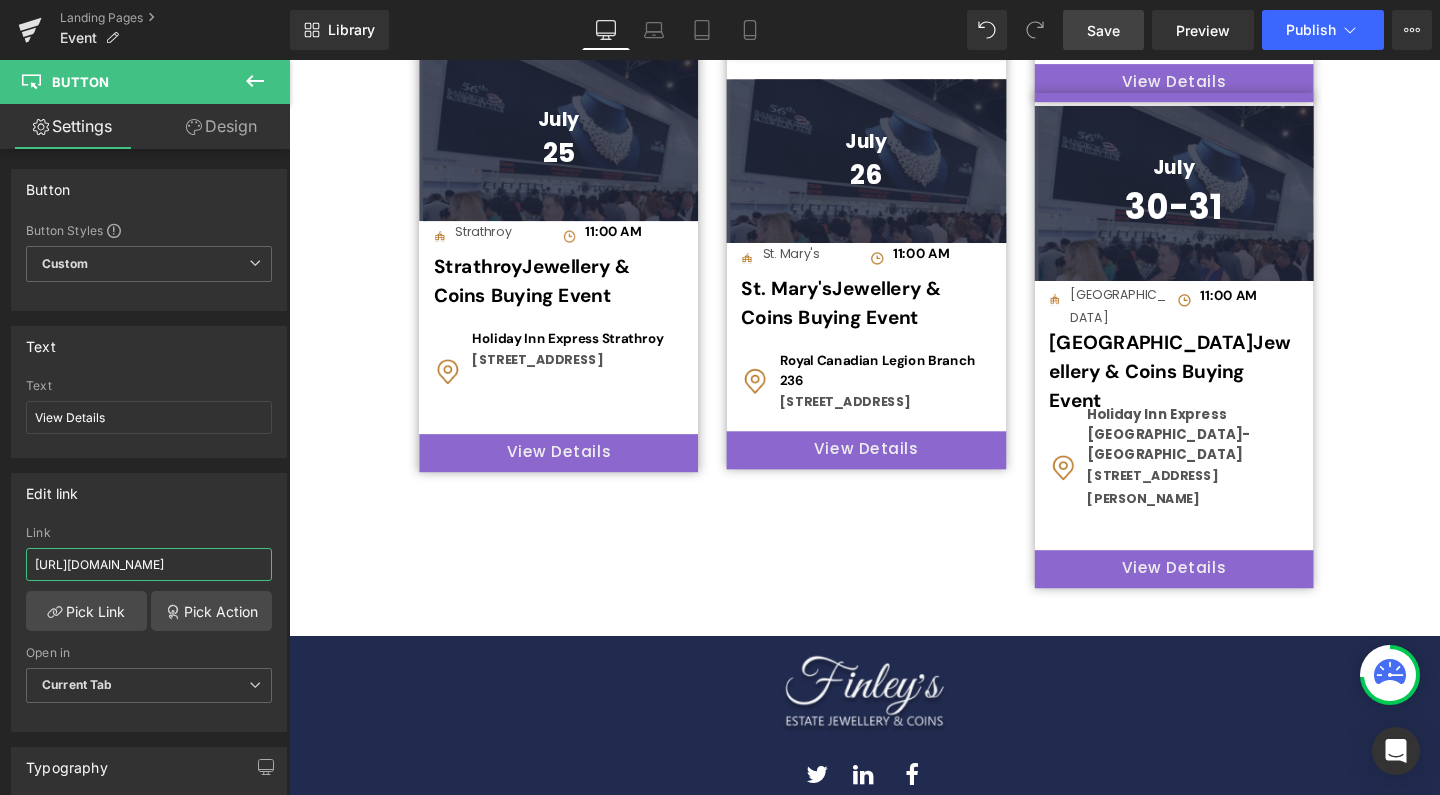 type on "[URL][DOMAIN_NAME]" 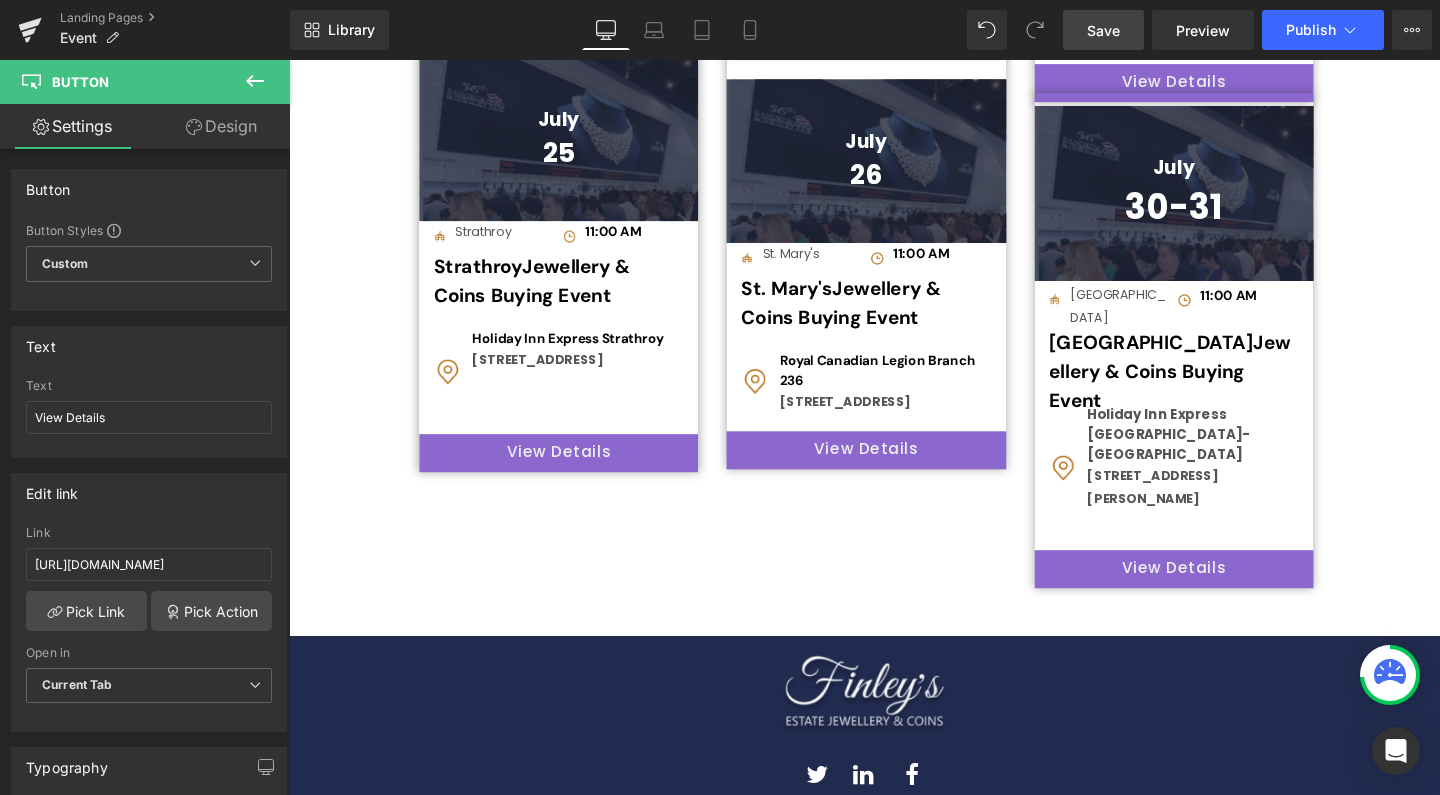 click on "Save" at bounding box center (1103, 30) 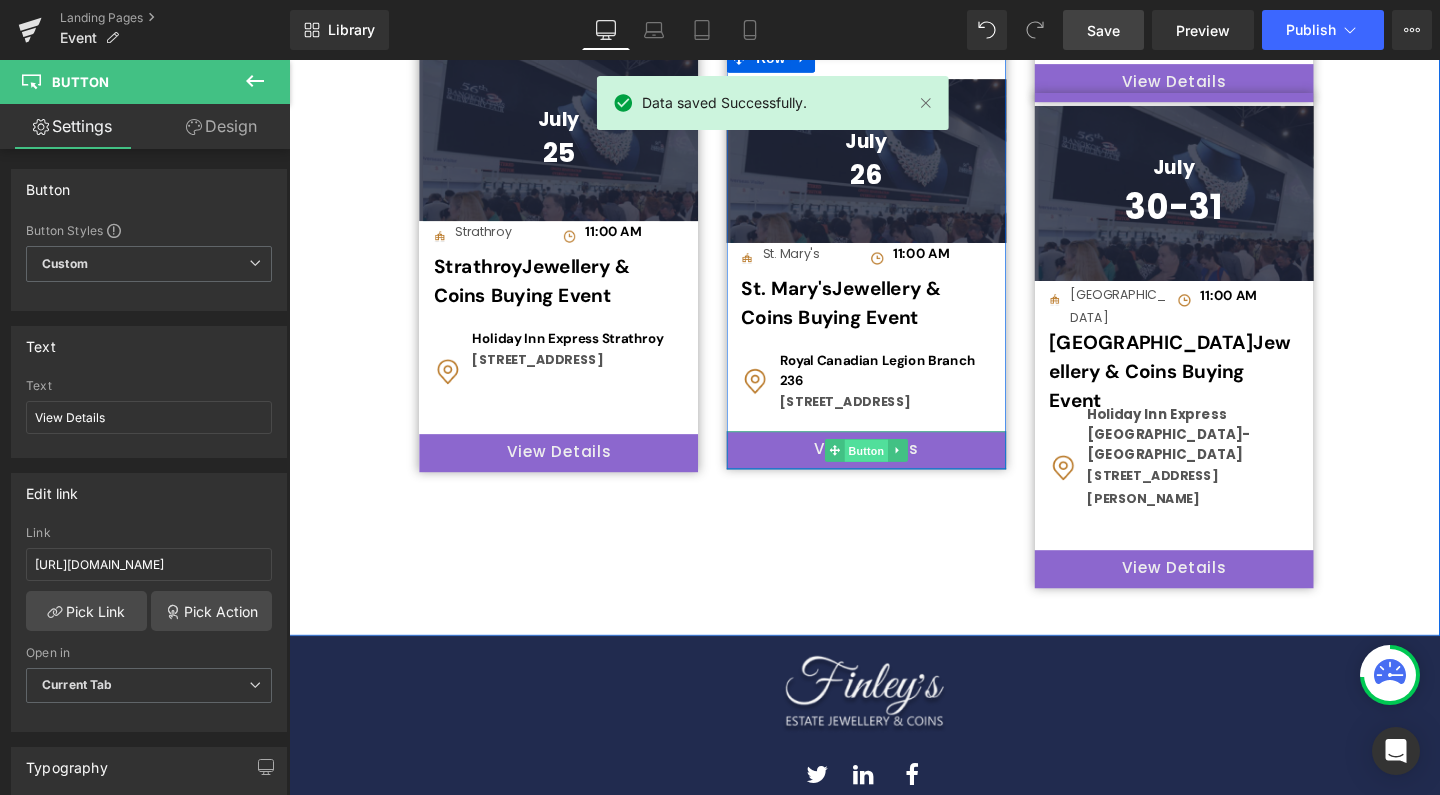 click on "Button" at bounding box center [896, 471] 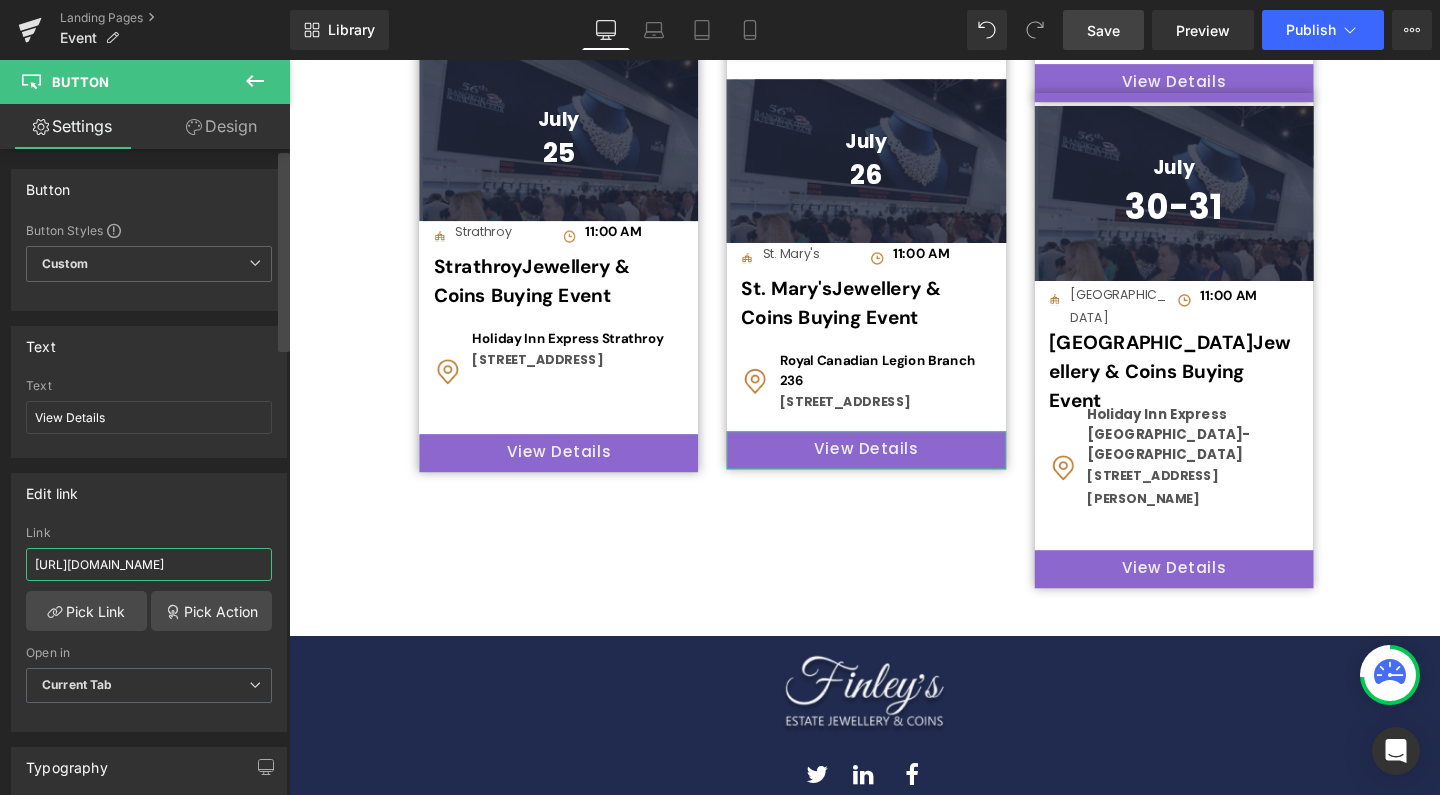 drag, startPoint x: 31, startPoint y: 563, endPoint x: 284, endPoint y: 571, distance: 253.12645 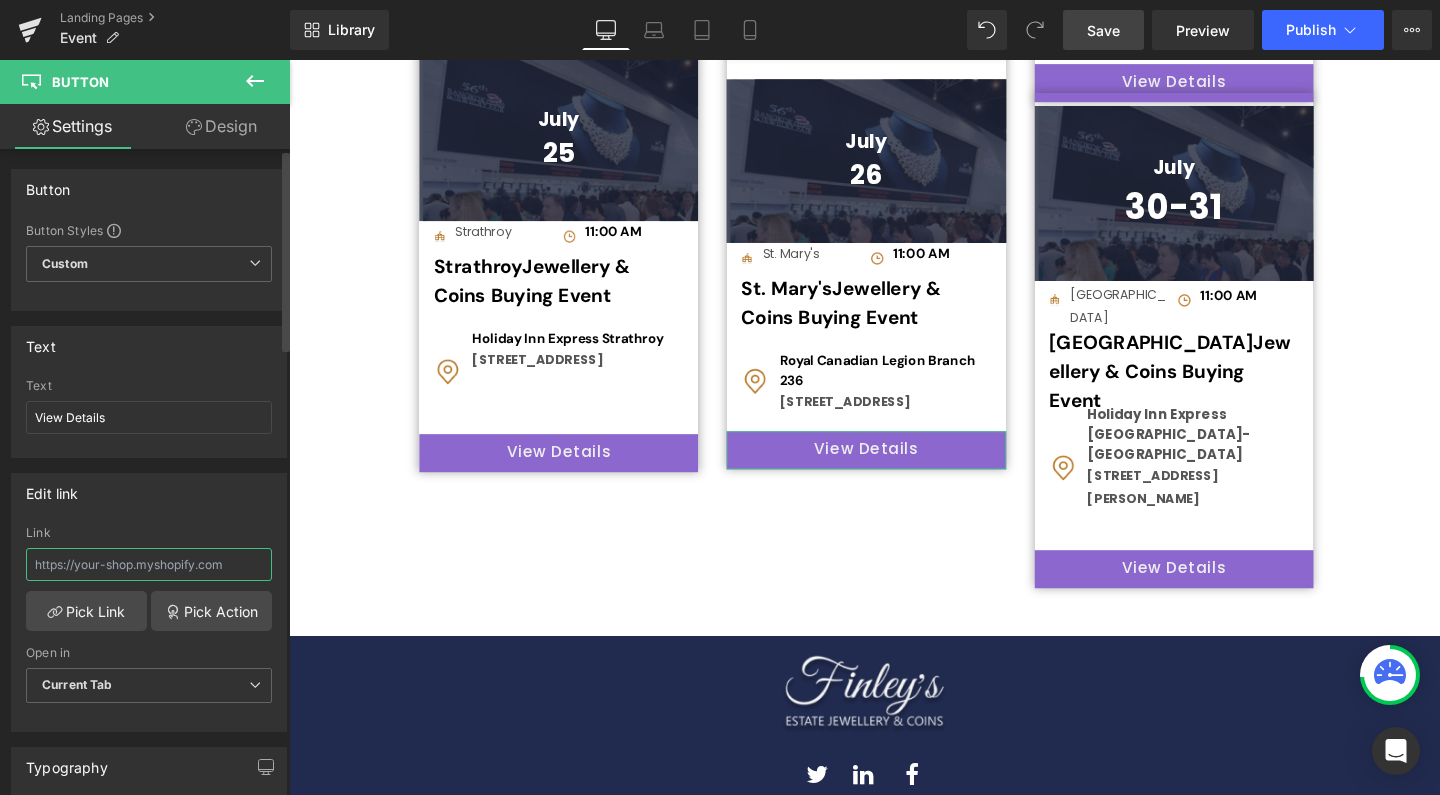 paste on "[URL][DOMAIN_NAME]" 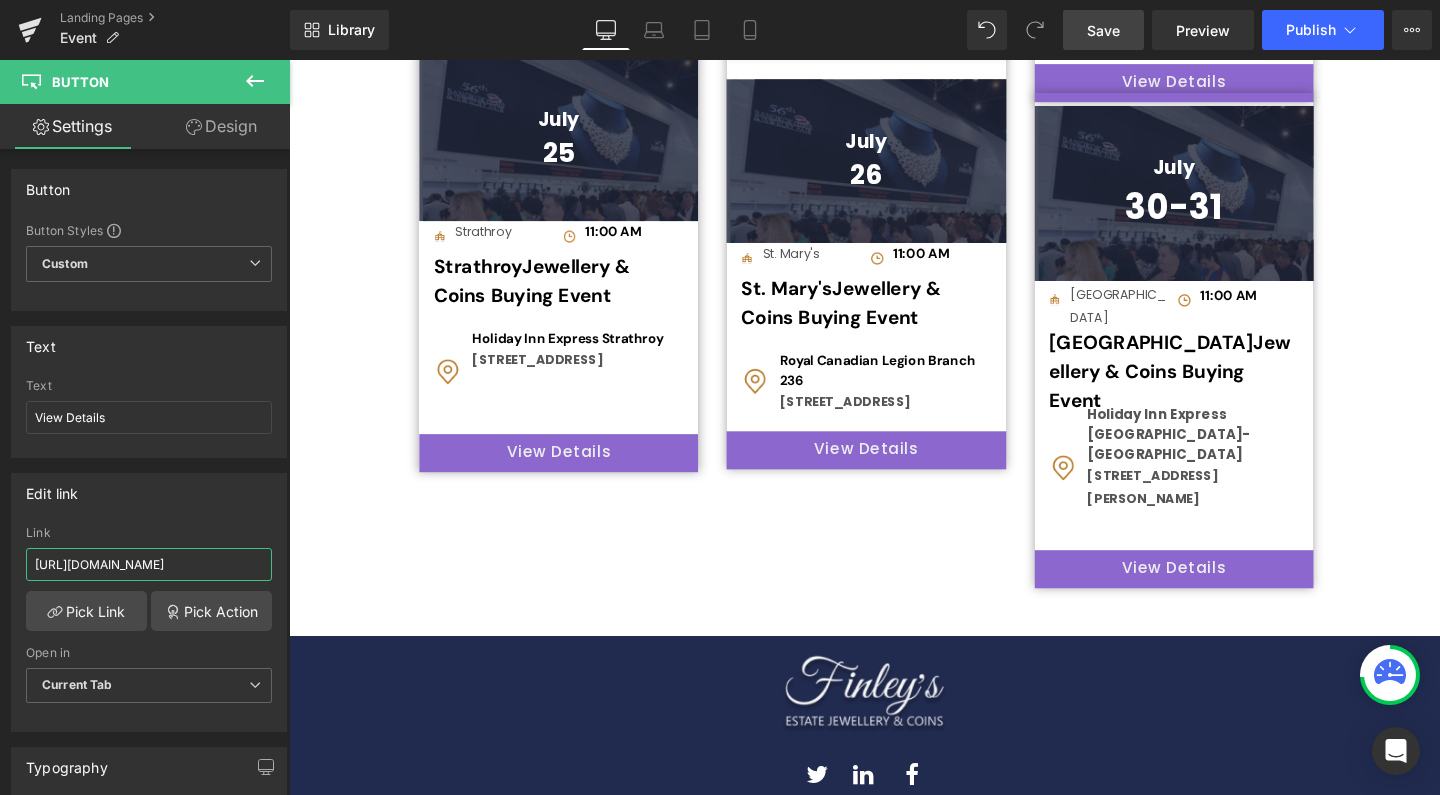 type on "[URL][DOMAIN_NAME]" 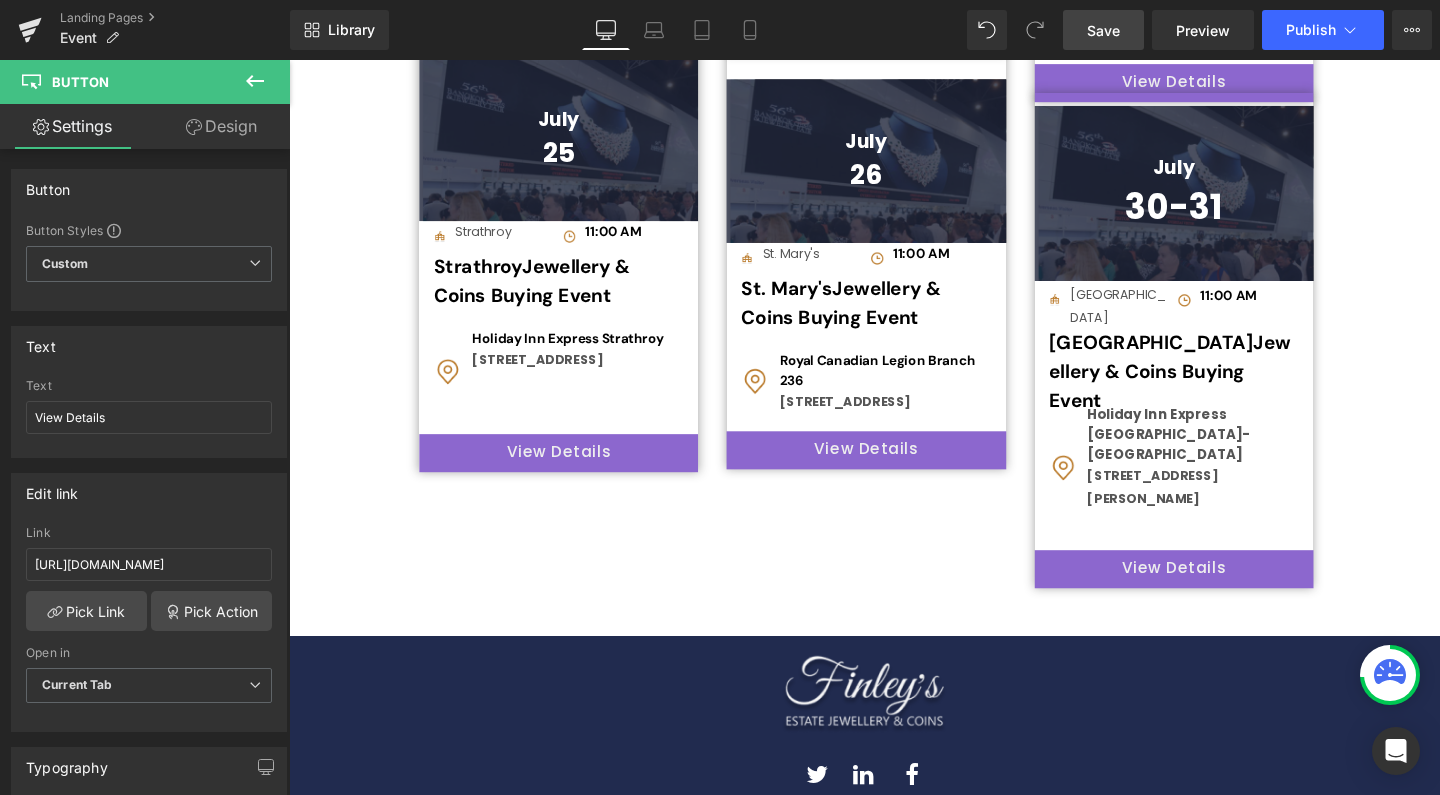 click on "Save" at bounding box center (1103, 30) 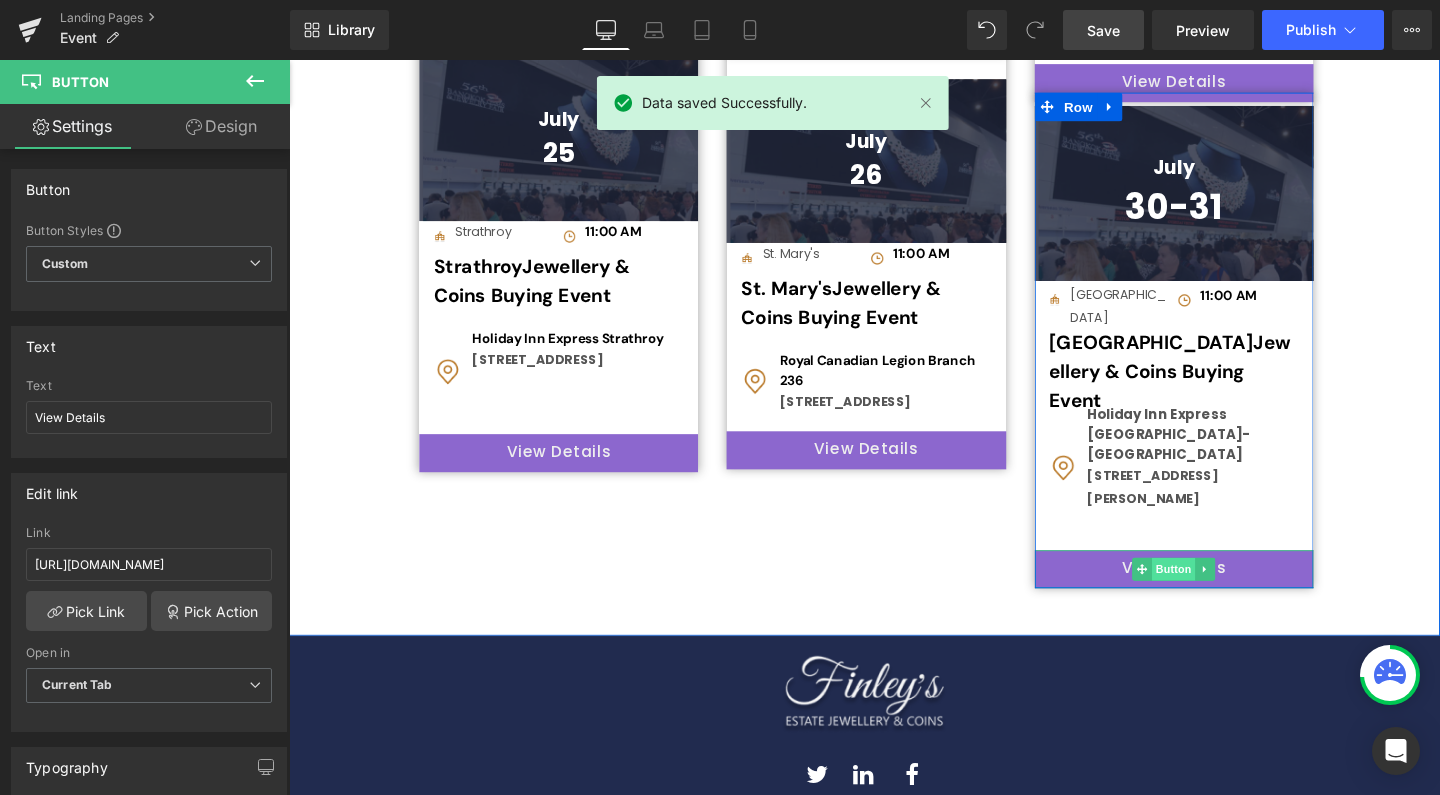 click on "Button" at bounding box center [1220, 595] 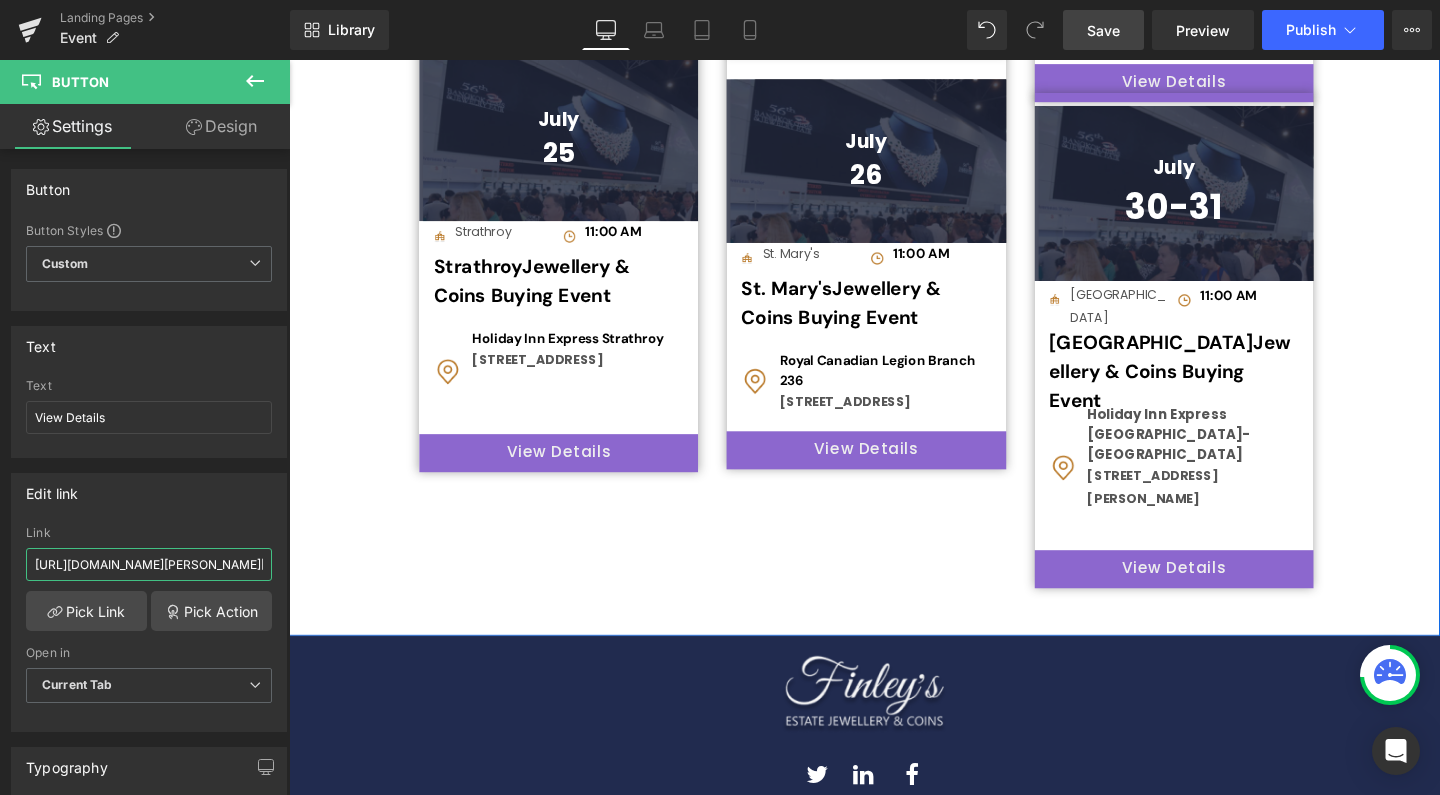 drag, startPoint x: 318, startPoint y: 623, endPoint x: 297, endPoint y: 589, distance: 39.962482 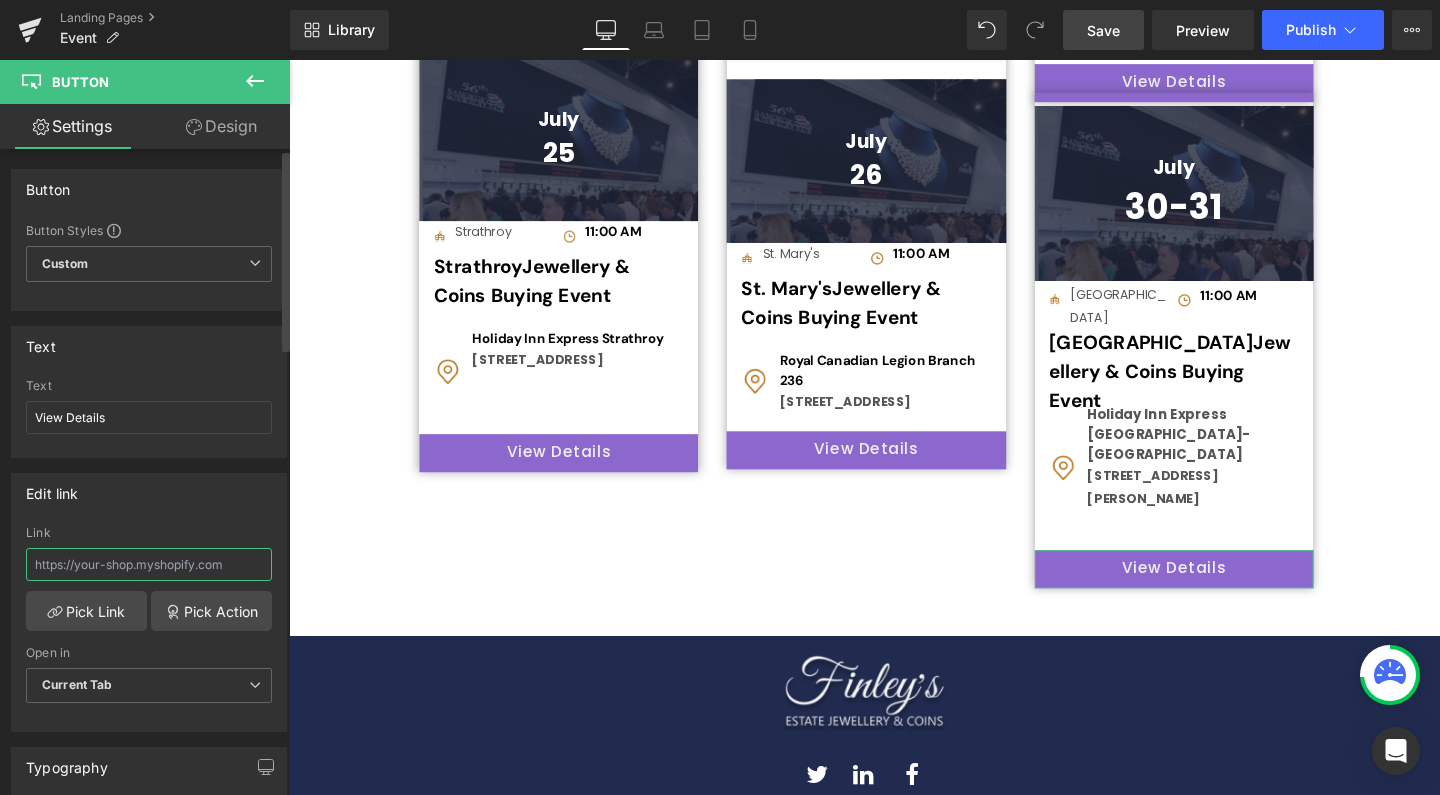 paste on "[URL][DOMAIN_NAME][DATE]" 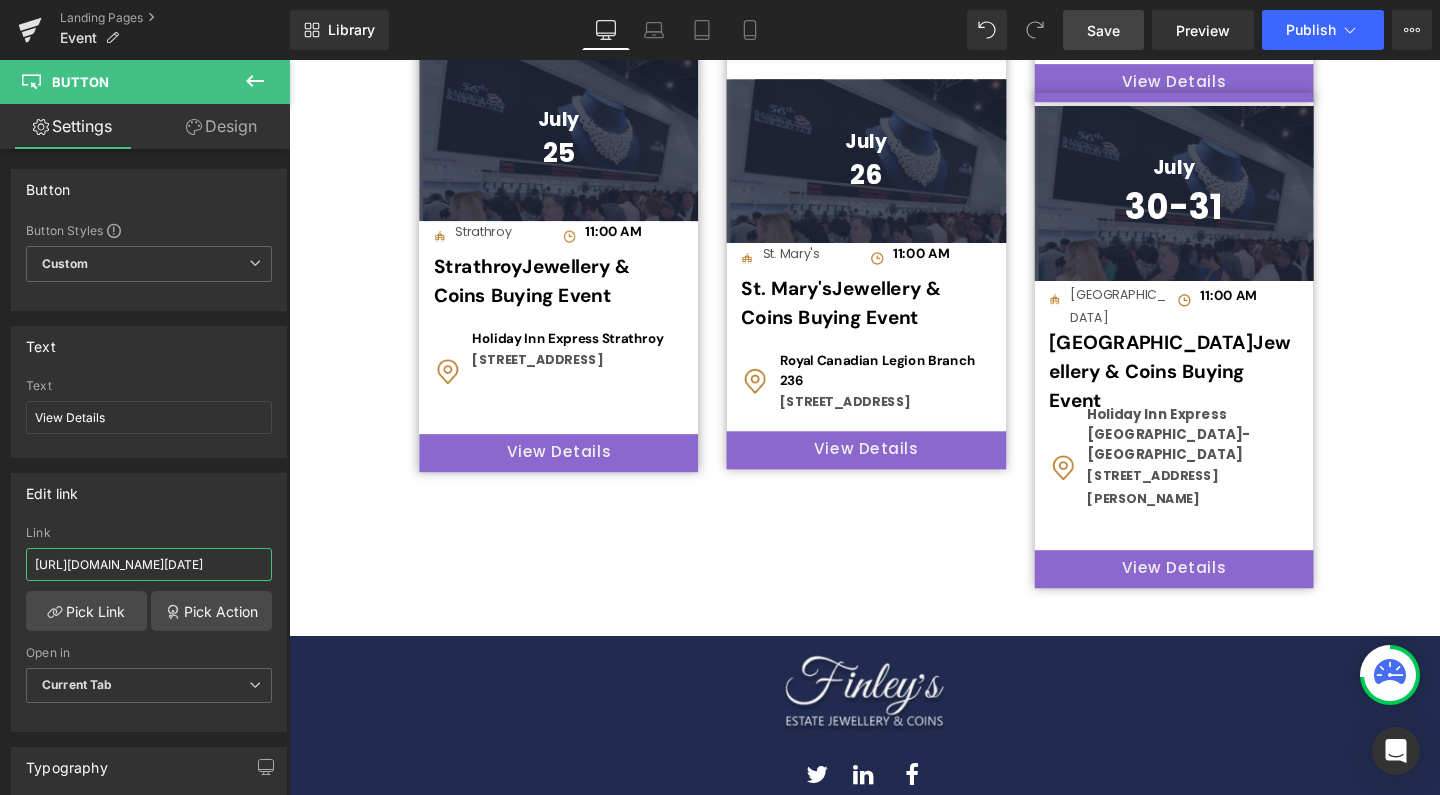 type on "[URL][DOMAIN_NAME][DATE]" 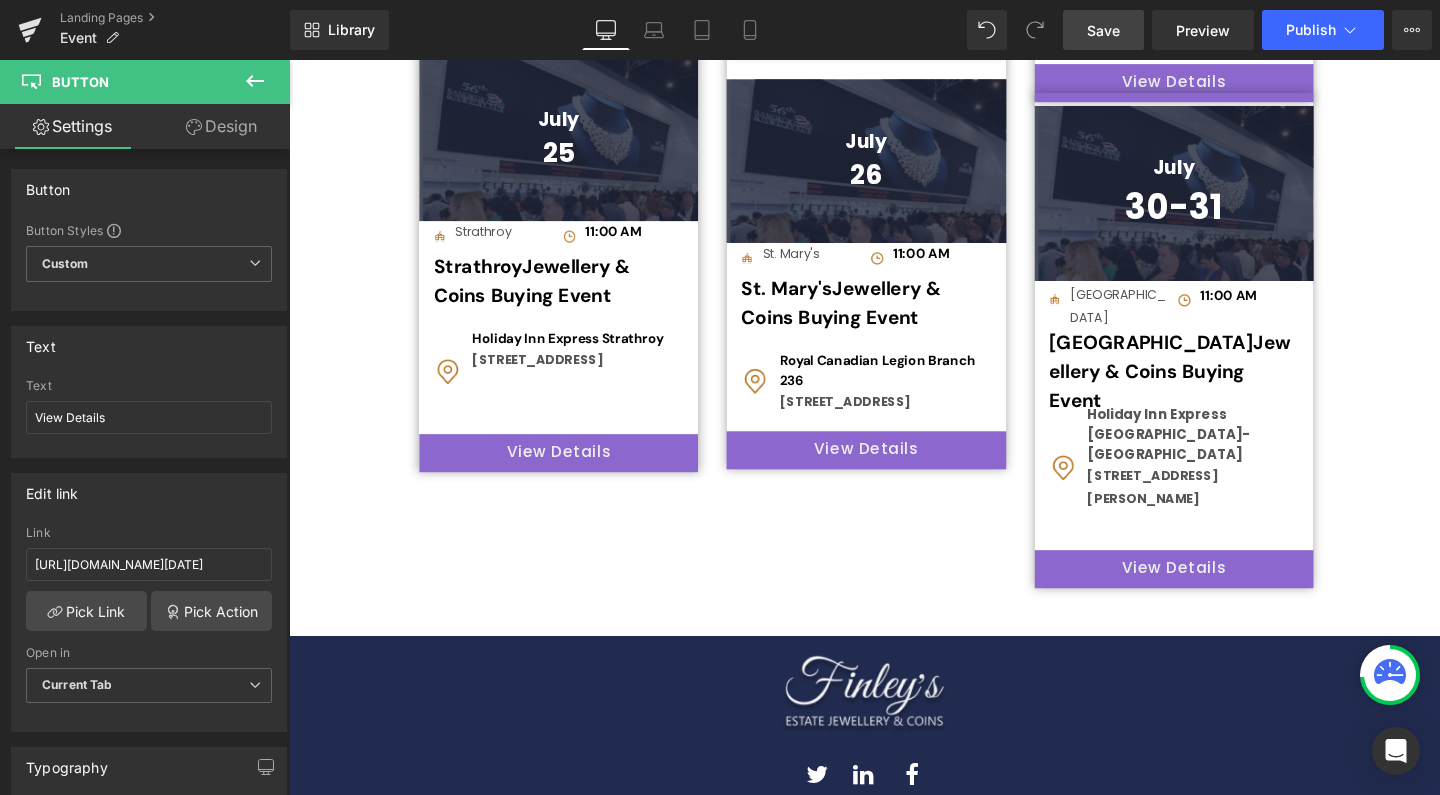 click on "Save" at bounding box center [1103, 30] 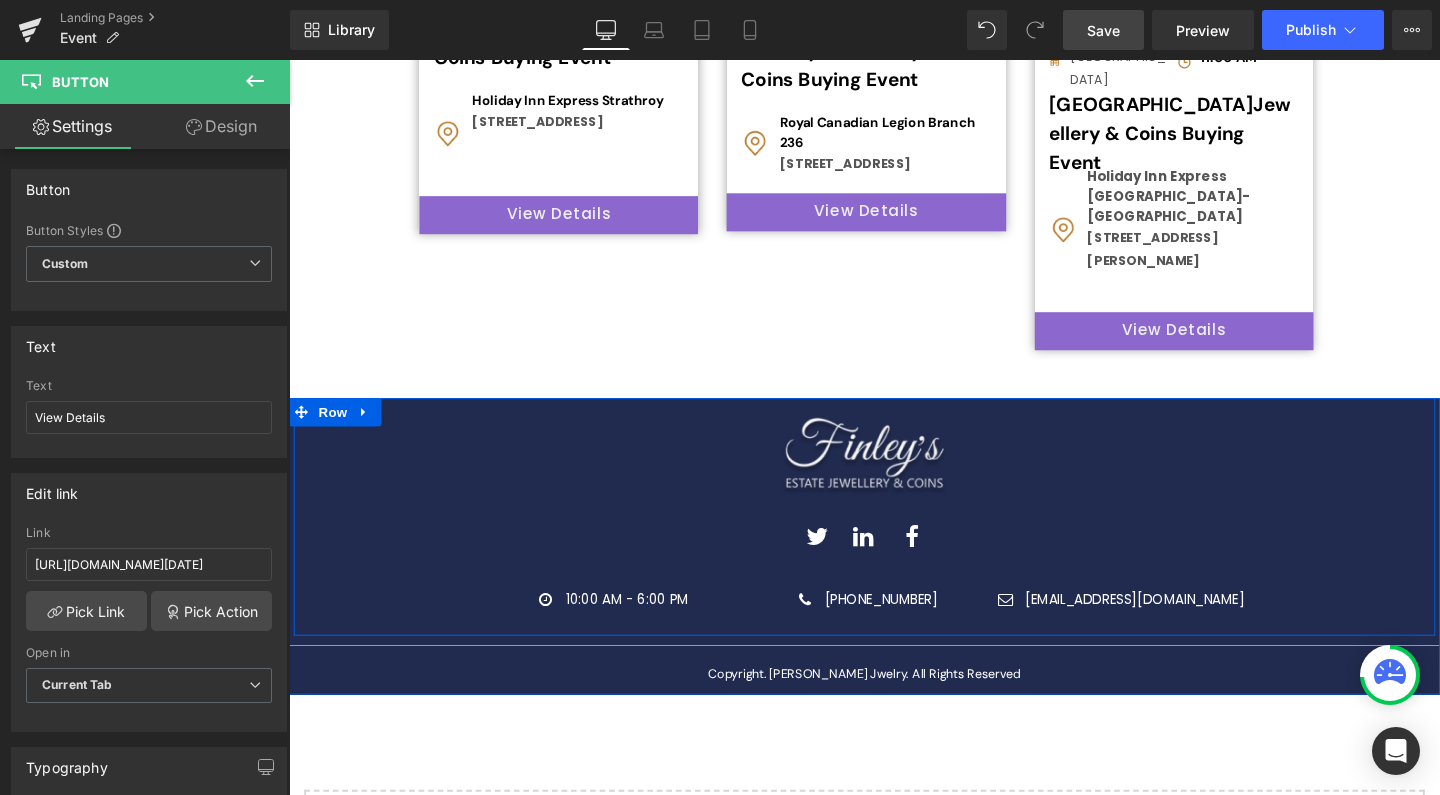 scroll, scrollTop: 2405, scrollLeft: 0, axis: vertical 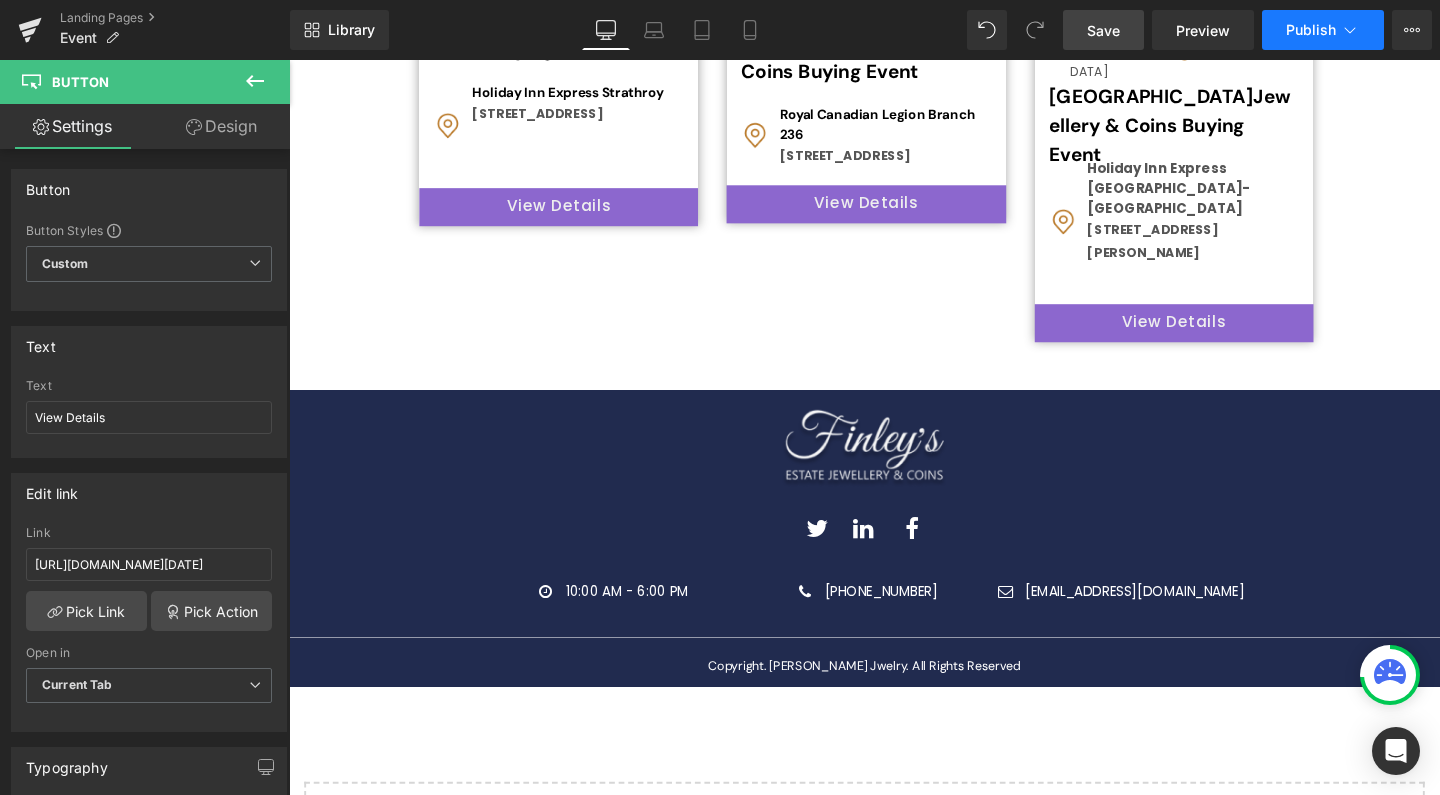 click on "Publish" at bounding box center [1311, 30] 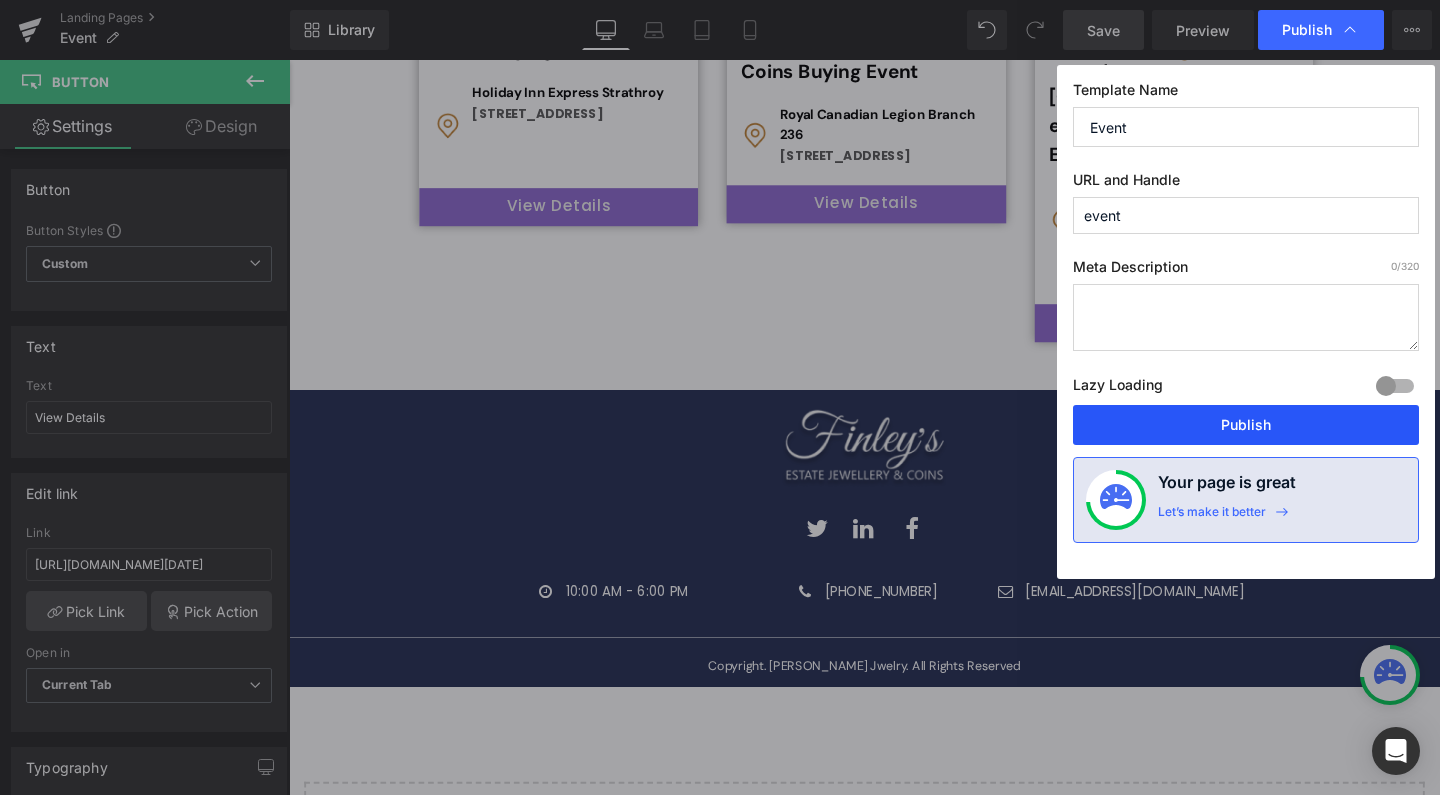 click on "Publish" at bounding box center [1246, 425] 